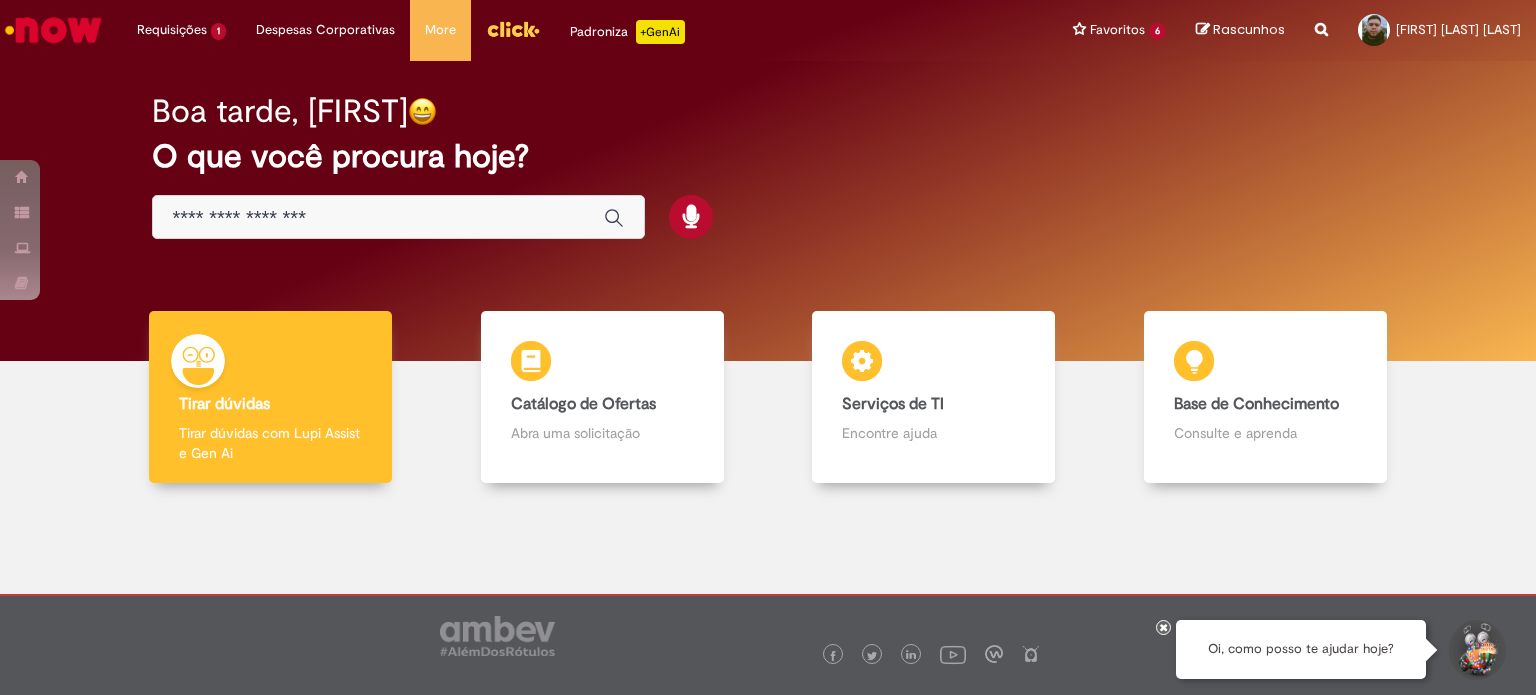 scroll, scrollTop: 0, scrollLeft: 0, axis: both 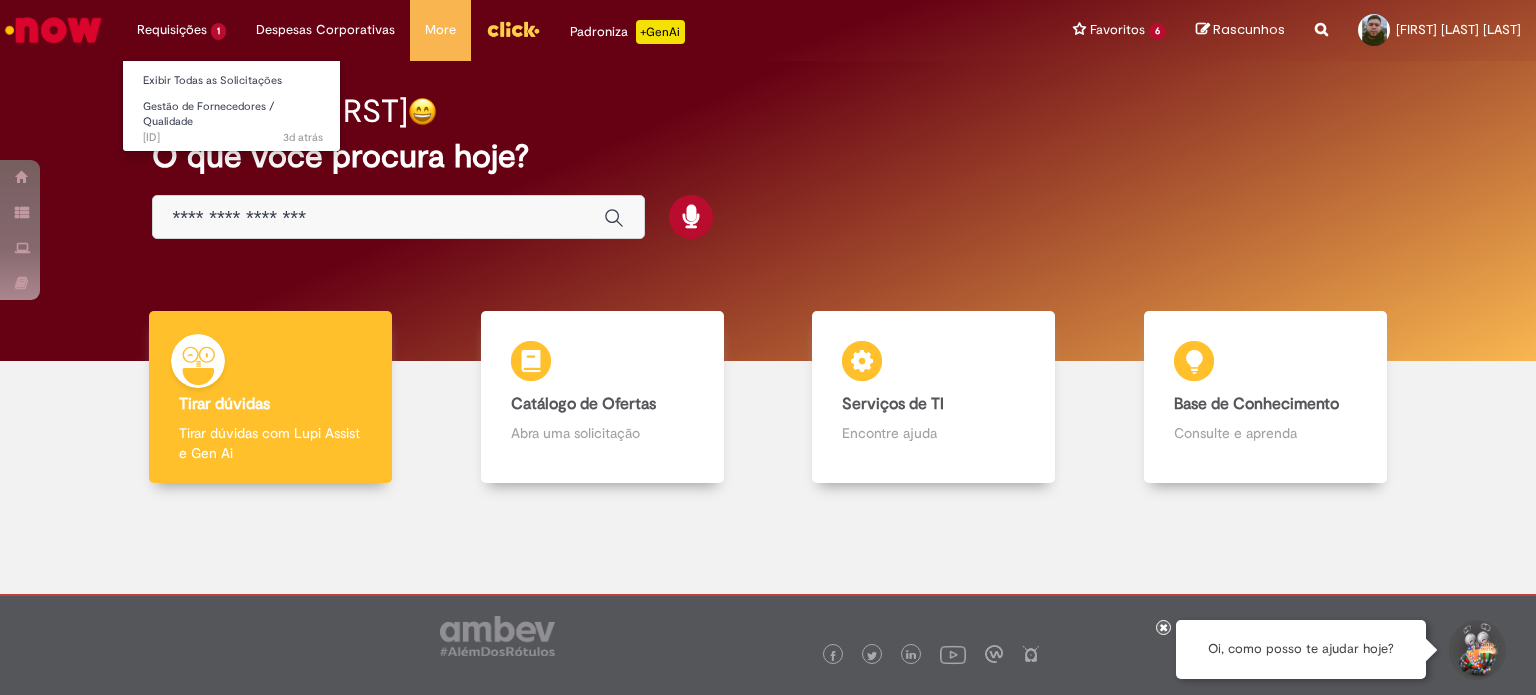 click on "Requisições   1
Exibir Todas as Solicitações
Gestão de Fornecedores / Qualidade
3d atrás 3 dias atrás  [ID]" at bounding box center [181, 30] 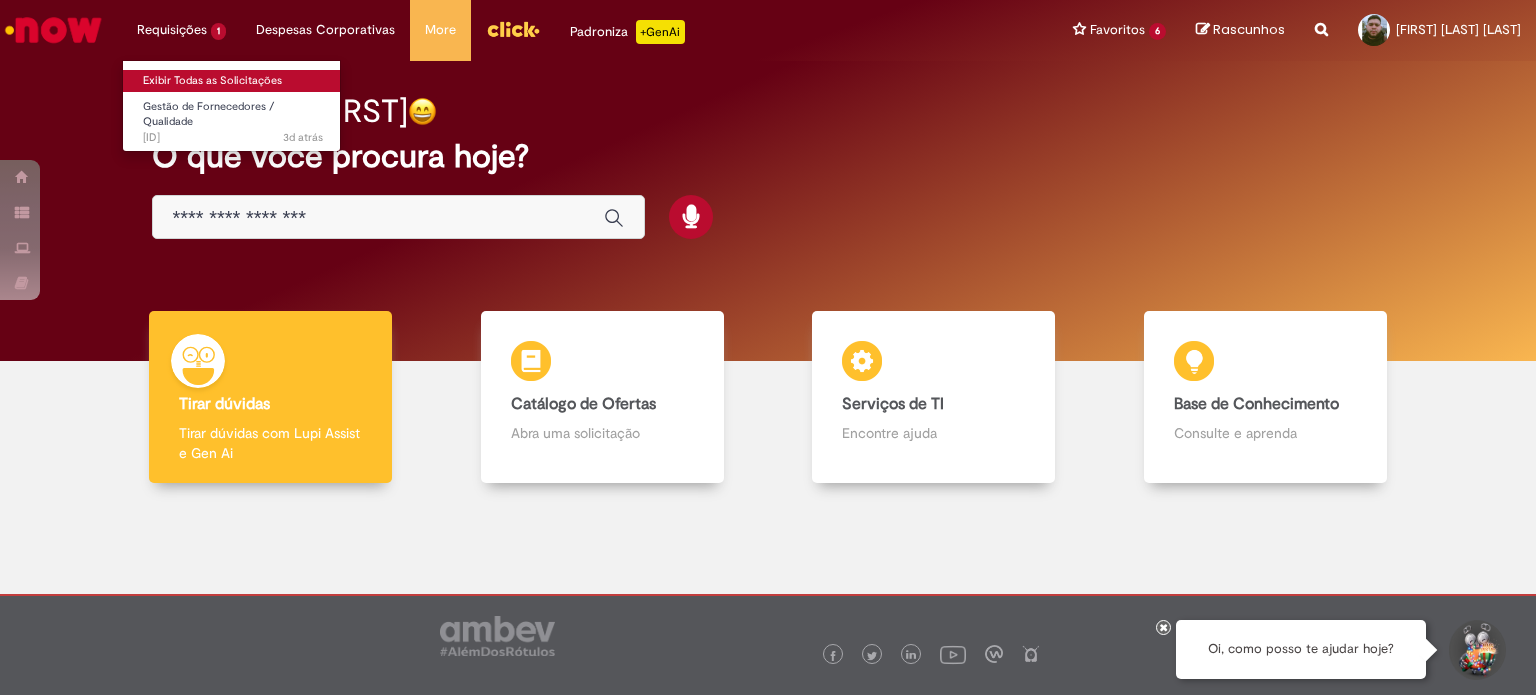 click on "Exibir Todas as Solicitações" at bounding box center [233, 81] 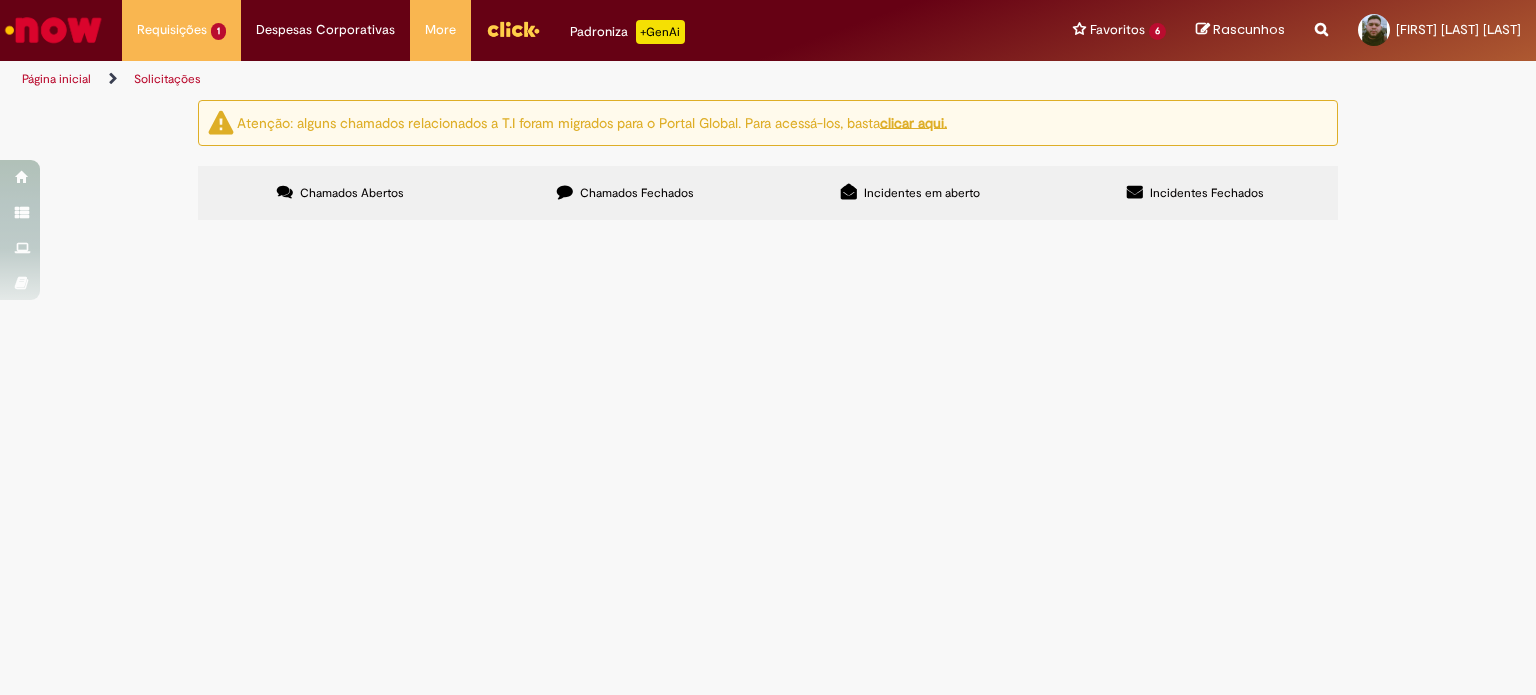 click on "Boa tarde,
Podem criar InfoQM no S4 por favor." at bounding box center [0, 0] 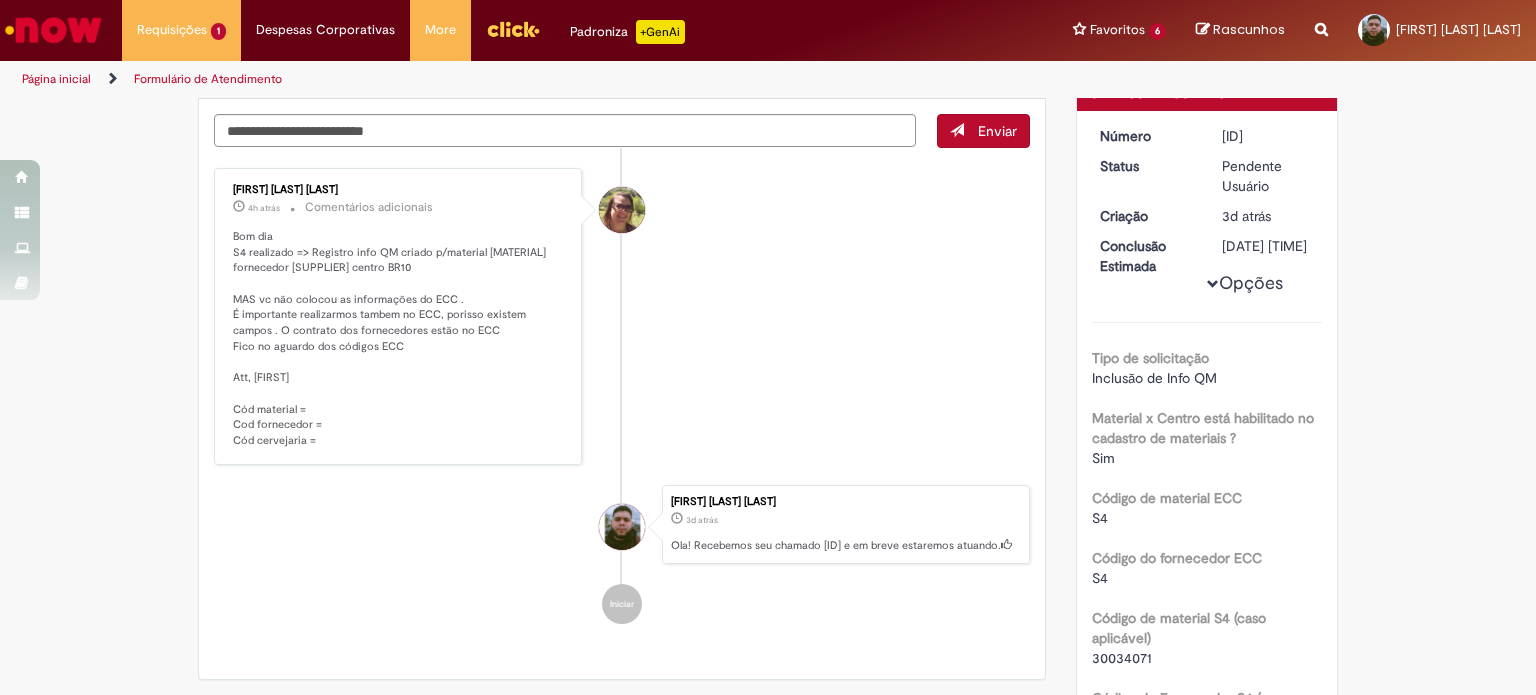 scroll, scrollTop: 166, scrollLeft: 0, axis: vertical 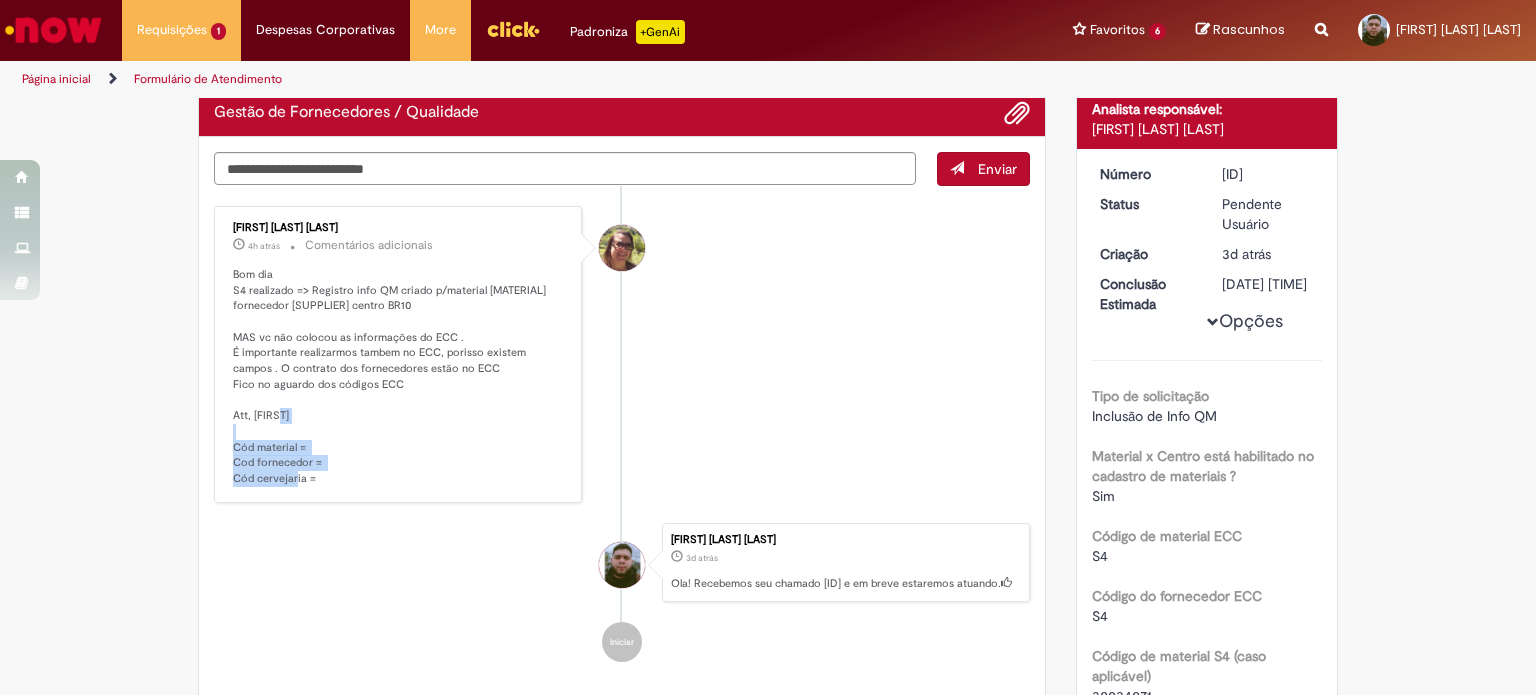 drag, startPoint x: 225, startPoint y: 439, endPoint x: 321, endPoint y: 471, distance: 101.19289 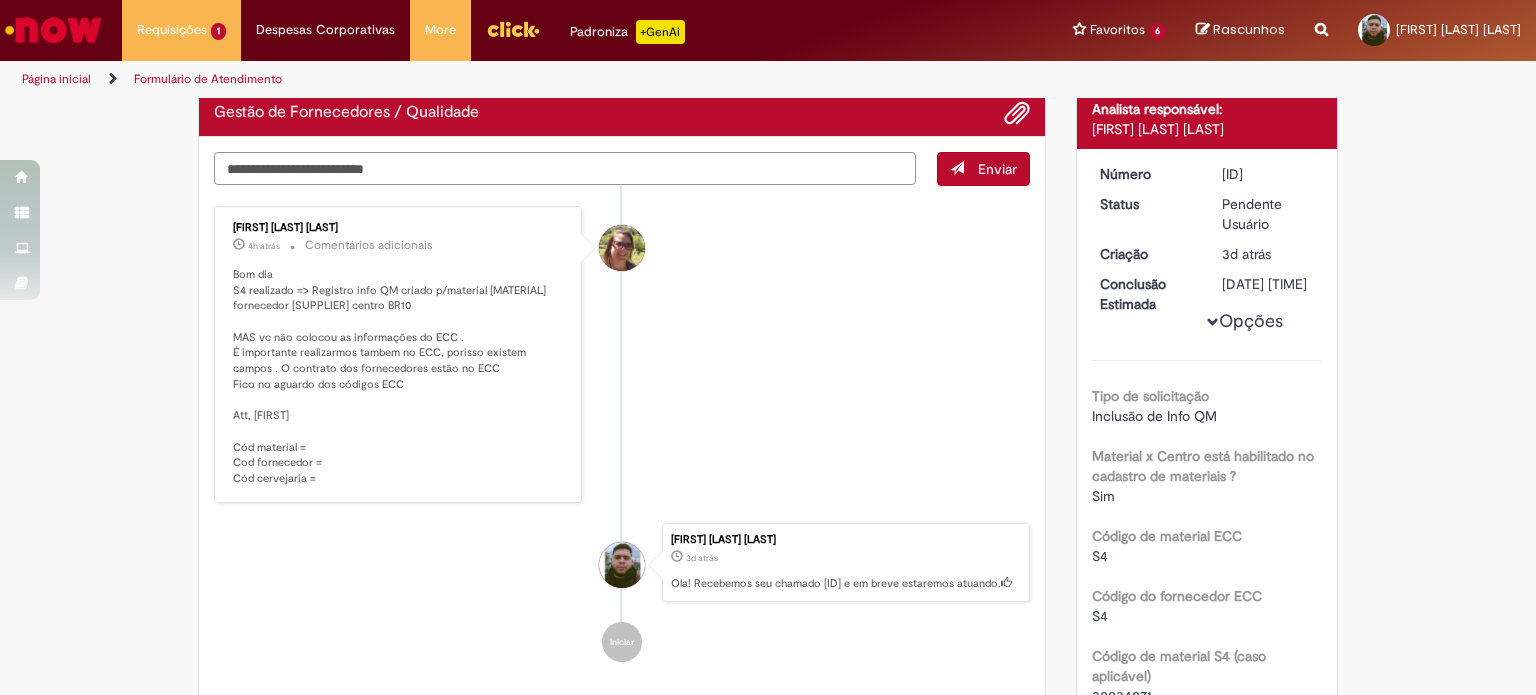 click at bounding box center (565, 169) 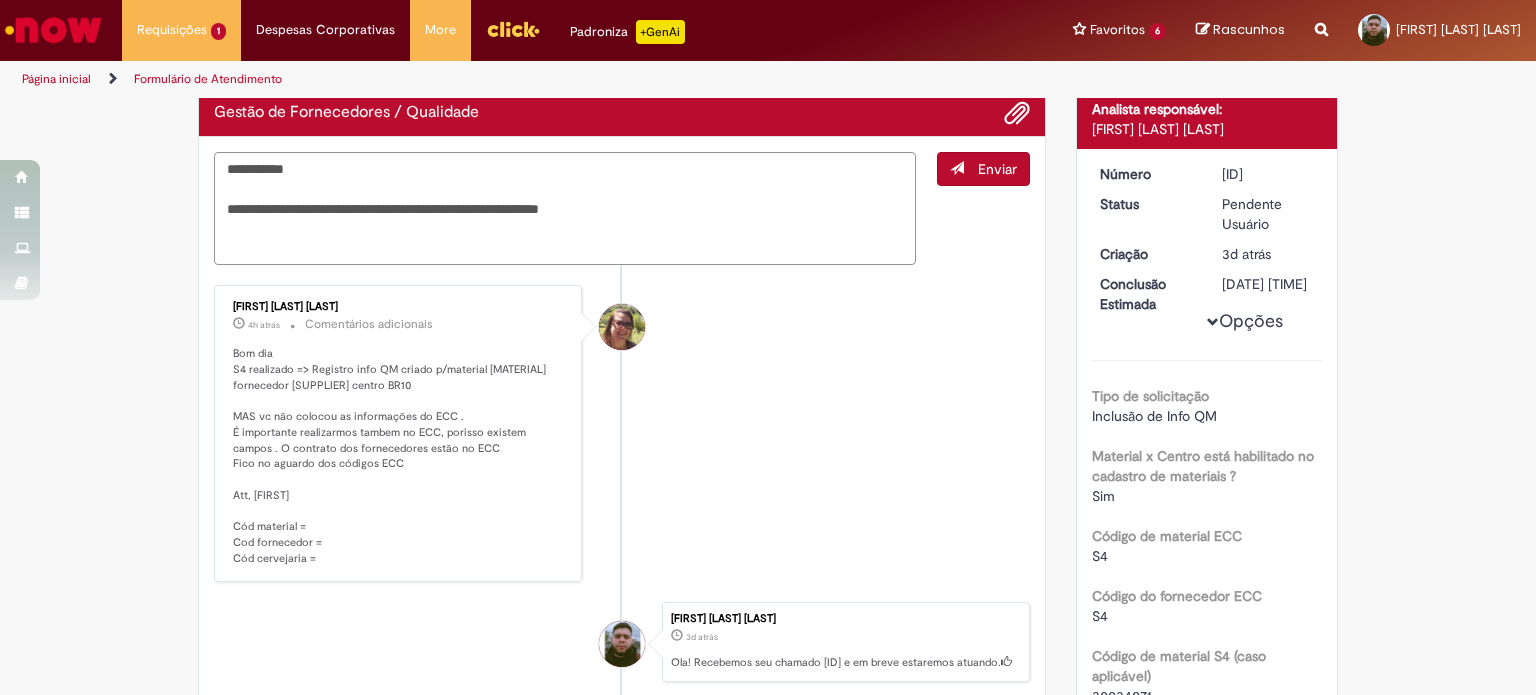 paste on "**********" 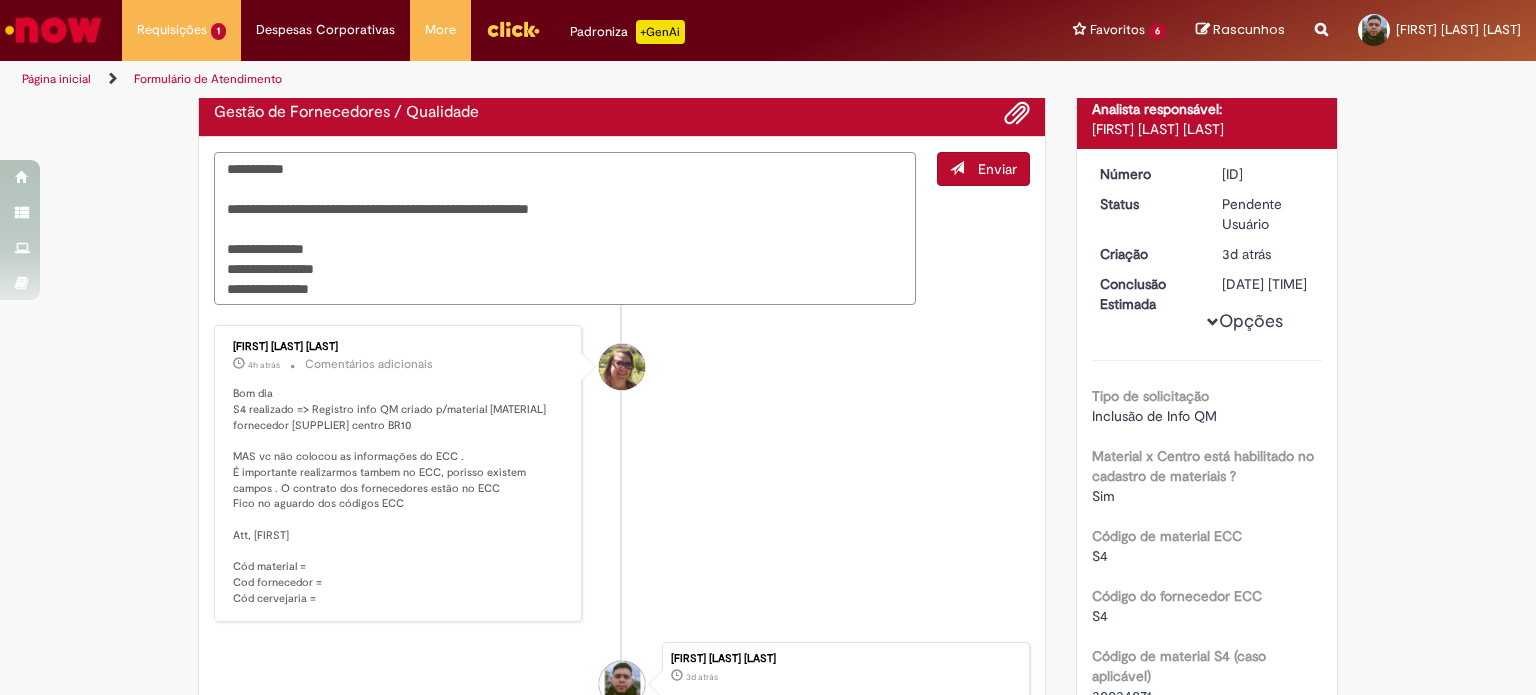 click on "**********" at bounding box center [565, 229] 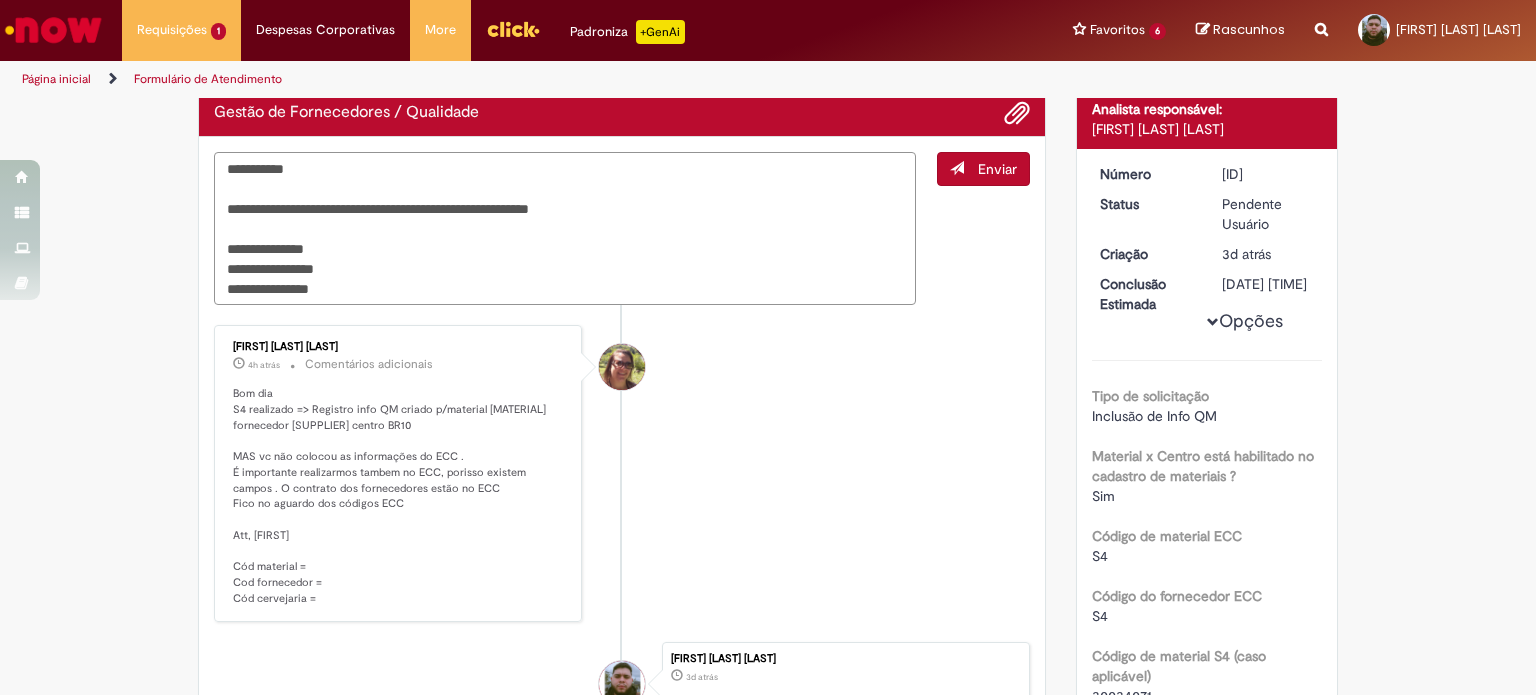 drag, startPoint x: 616, startPoint y: 208, endPoint x: 259, endPoint y: 202, distance: 357.0504 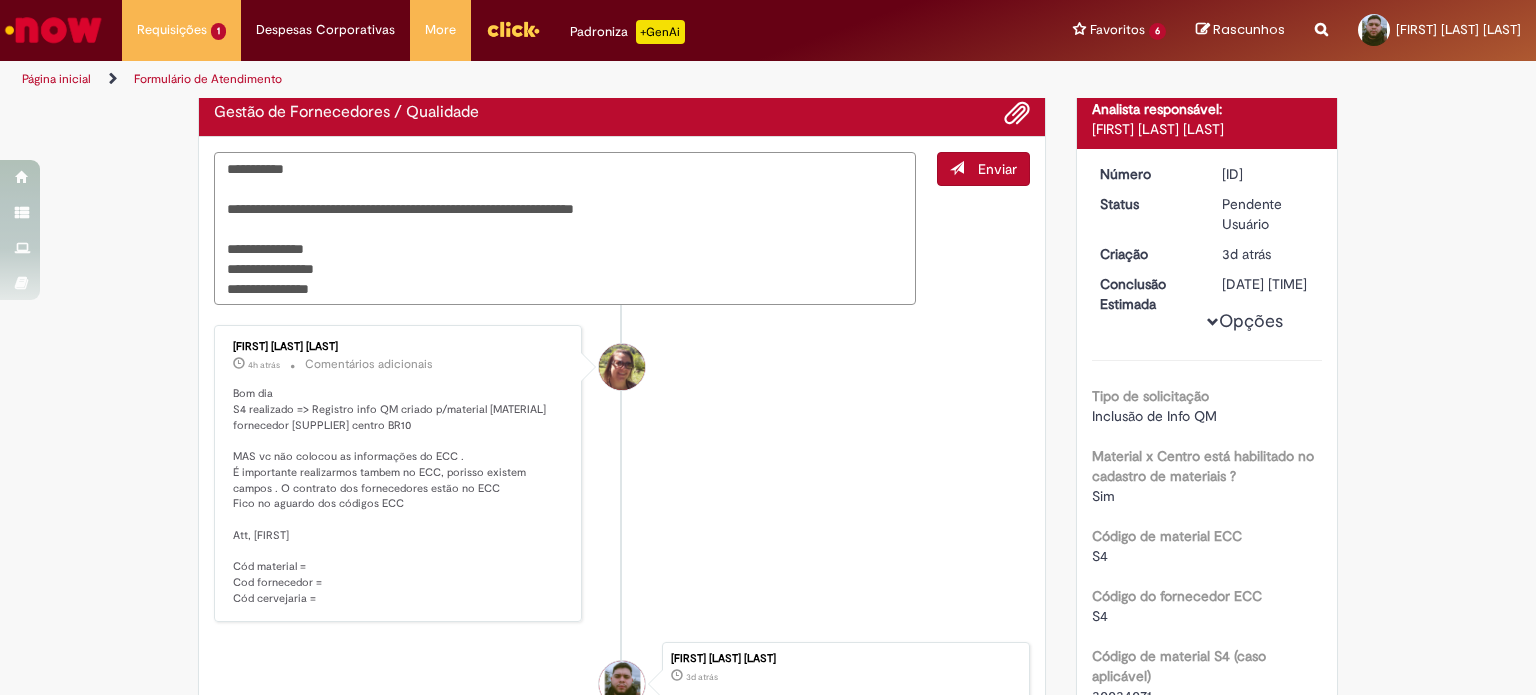 click on "**********" at bounding box center (565, 229) 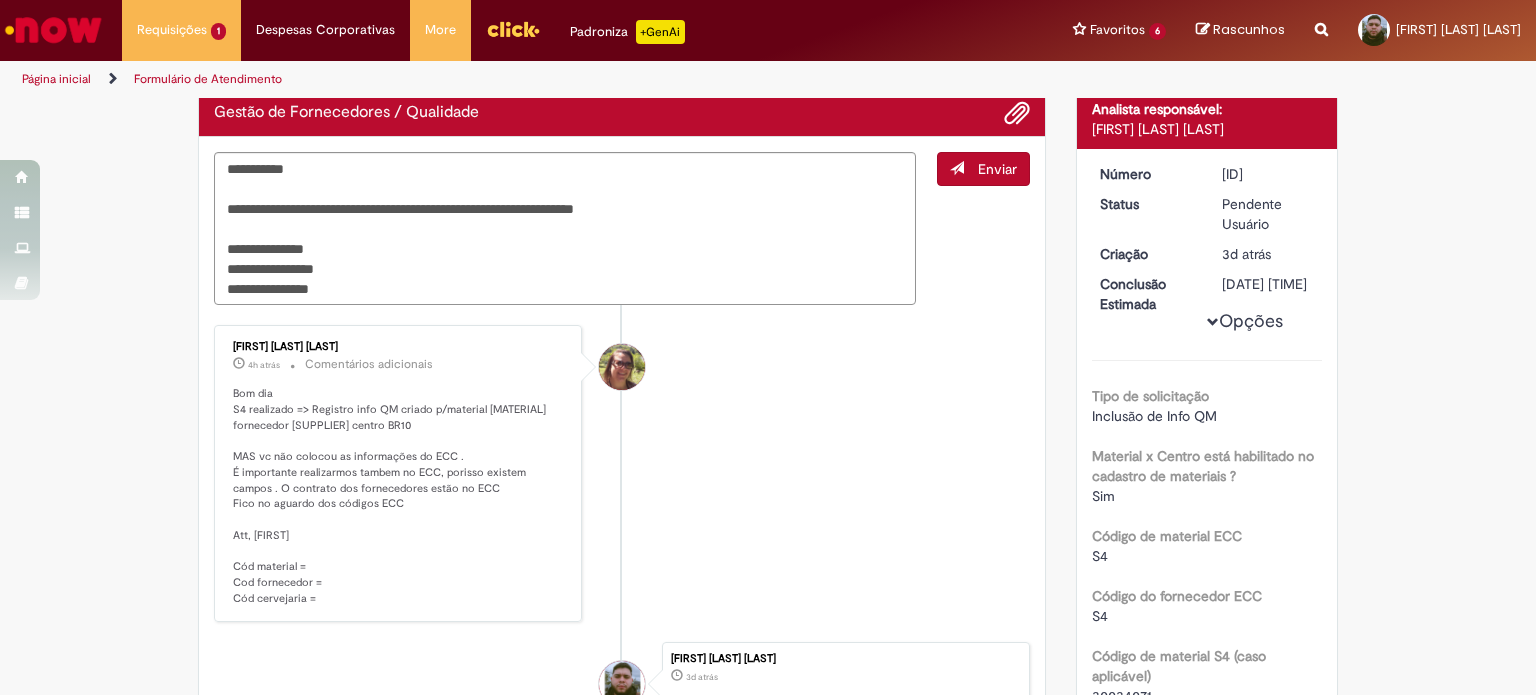 click on "Bom dia
S4 realizado => Registro info QM criado p/material [MATERIAL] fornecedor [SUPPLIER] centro BR10
MAS vc não colocou as informações do ECC .
É importante realizarmos tambem no ECC, porisso existem campos . O contrato dos fornecedores estão no ECC
Fico no aguardo dos códigos ECC
Att, [FIRST]
Cód material =
Cod fornecedor =
Cód cervejaria =" at bounding box center [399, 496] 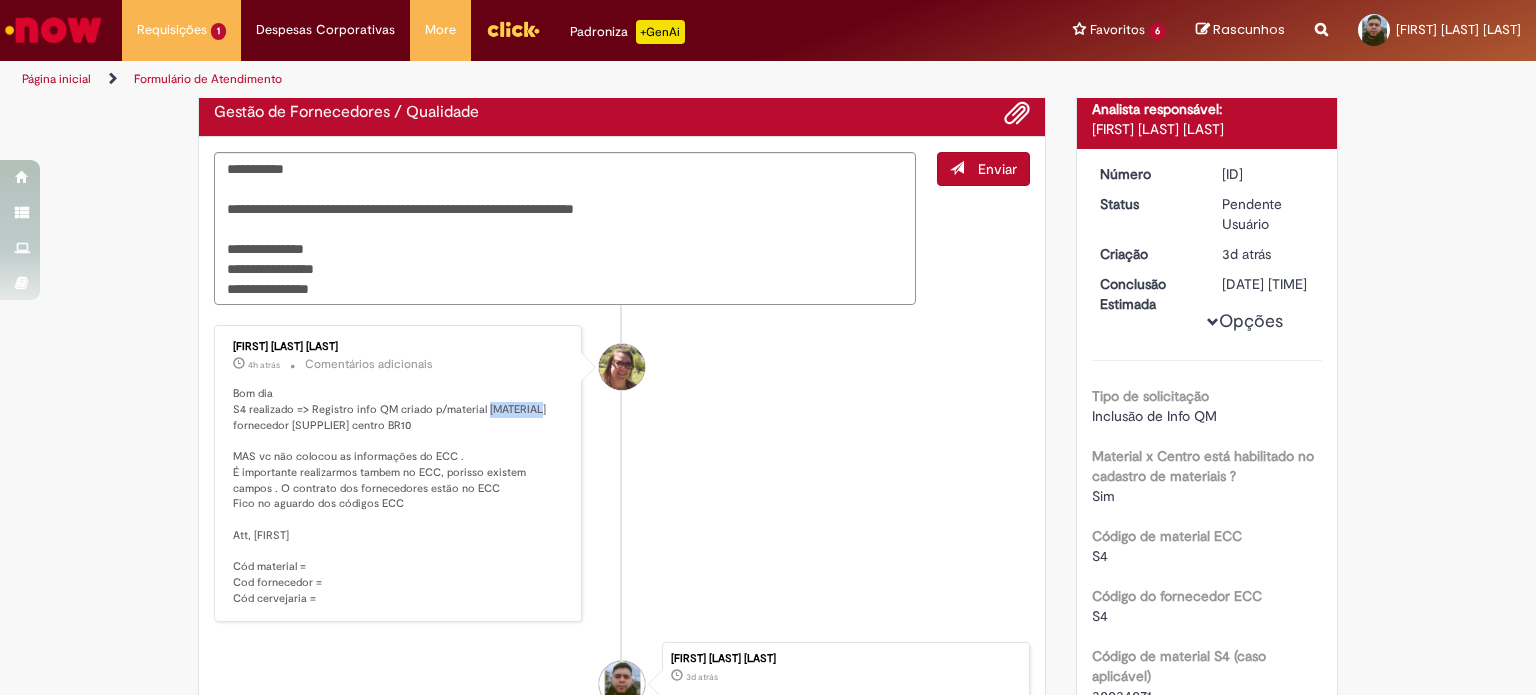 click on "Bom dia
S4 realizado => Registro info QM criado p/material [MATERIAL] fornecedor [SUPPLIER] centro BR10
MAS vc não colocou as informações do ECC .
É importante realizarmos tambem no ECC, porisso existem campos . O contrato dos fornecedores estão no ECC
Fico no aguardo dos códigos ECC
Att, [FIRST]
Cód material =
Cod fornecedor =
Cód cervejaria =" at bounding box center (399, 496) 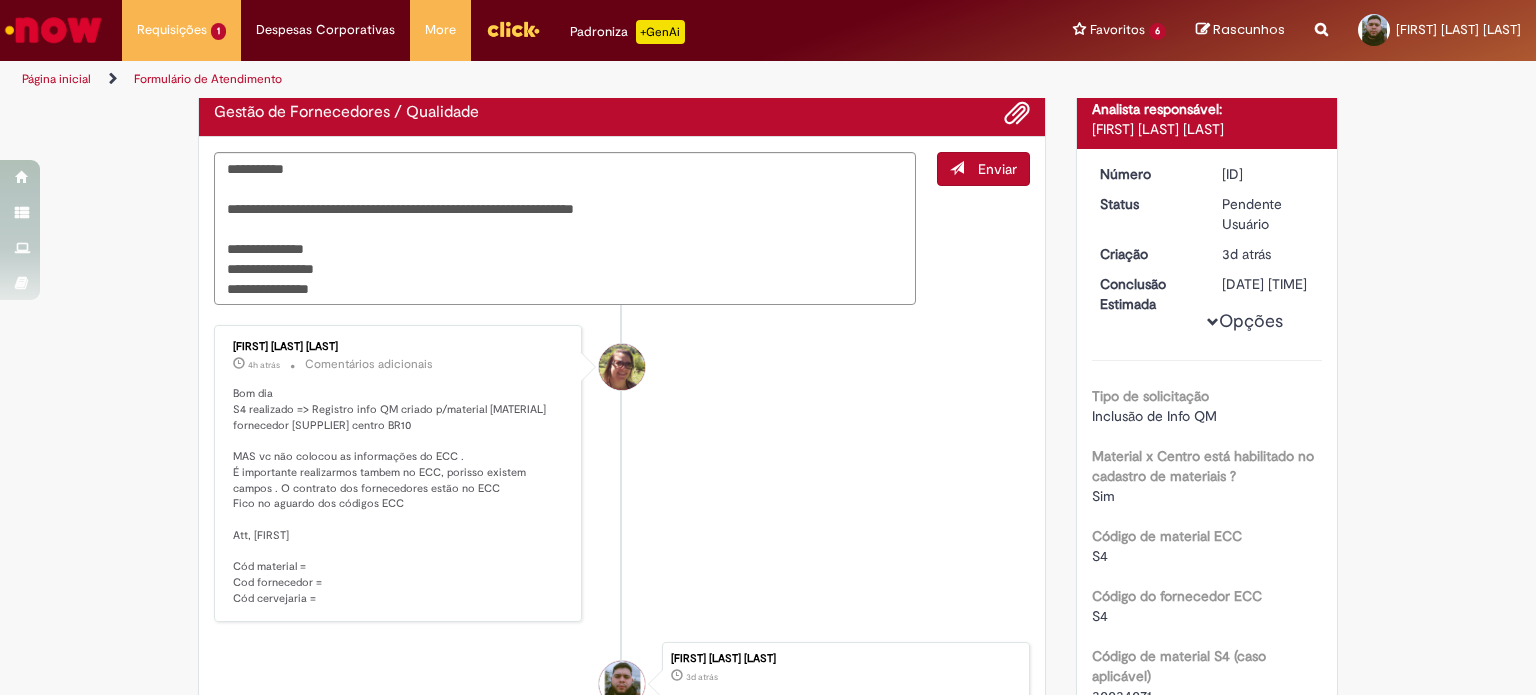 click on "Bom dia
S4 realizado => Registro info QM criado p/material [MATERIAL] fornecedor [SUPPLIER] centro BR10
MAS vc não colocou as informações do ECC .
É importante realizarmos tambem no ECC, porisso existem campos . O contrato dos fornecedores estão no ECC
Fico no aguardo dos códigos ECC
Att, [FIRST]
Cód material =
Cod fornecedor =
Cód cervejaria =" at bounding box center [399, 496] 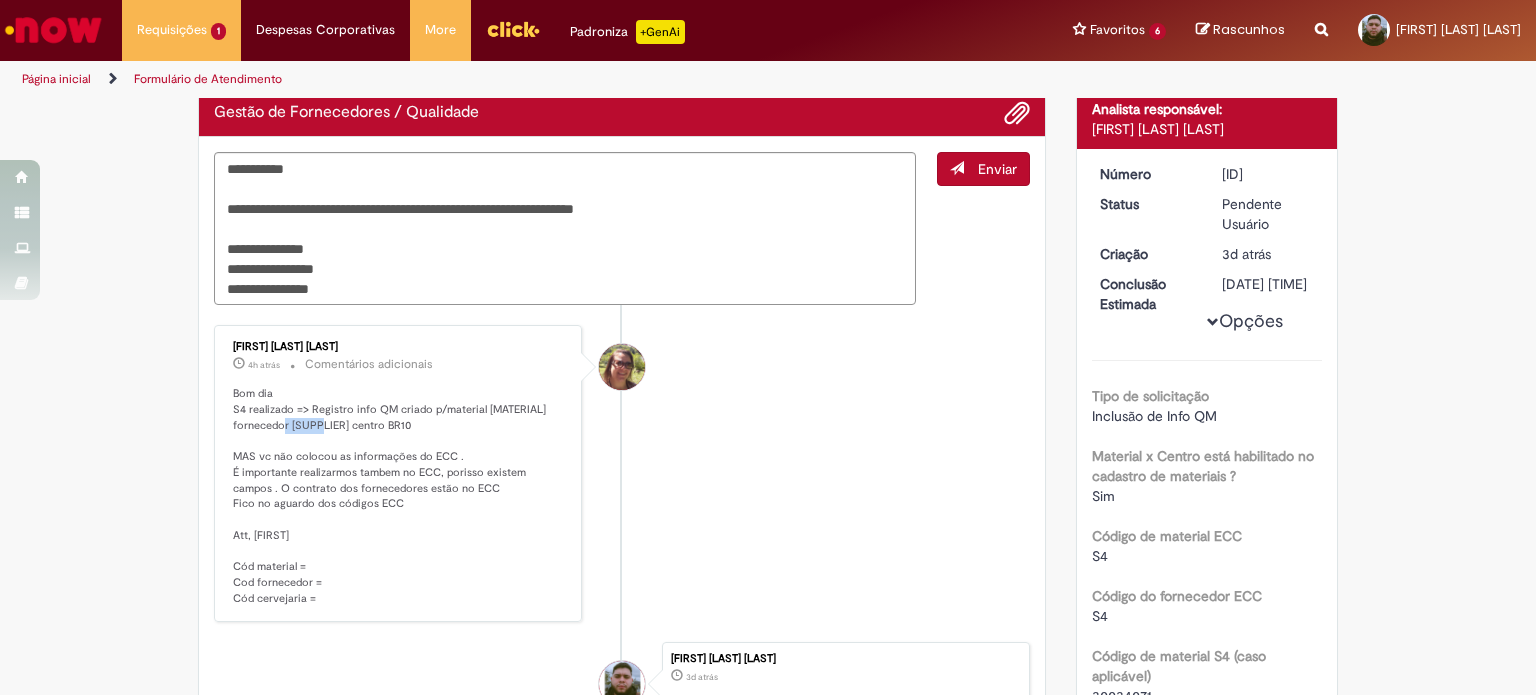 click on "Bom dia
S4 realizado => Registro info QM criado p/material [MATERIAL] fornecedor [SUPPLIER] centro BR10
MAS vc não colocou as informações do ECC .
É importante realizarmos tambem no ECC, porisso existem campos . O contrato dos fornecedores estão no ECC
Fico no aguardo dos códigos ECC
Att, [FIRST]
Cód material =
Cod fornecedor =
Cód cervejaria =" at bounding box center [399, 496] 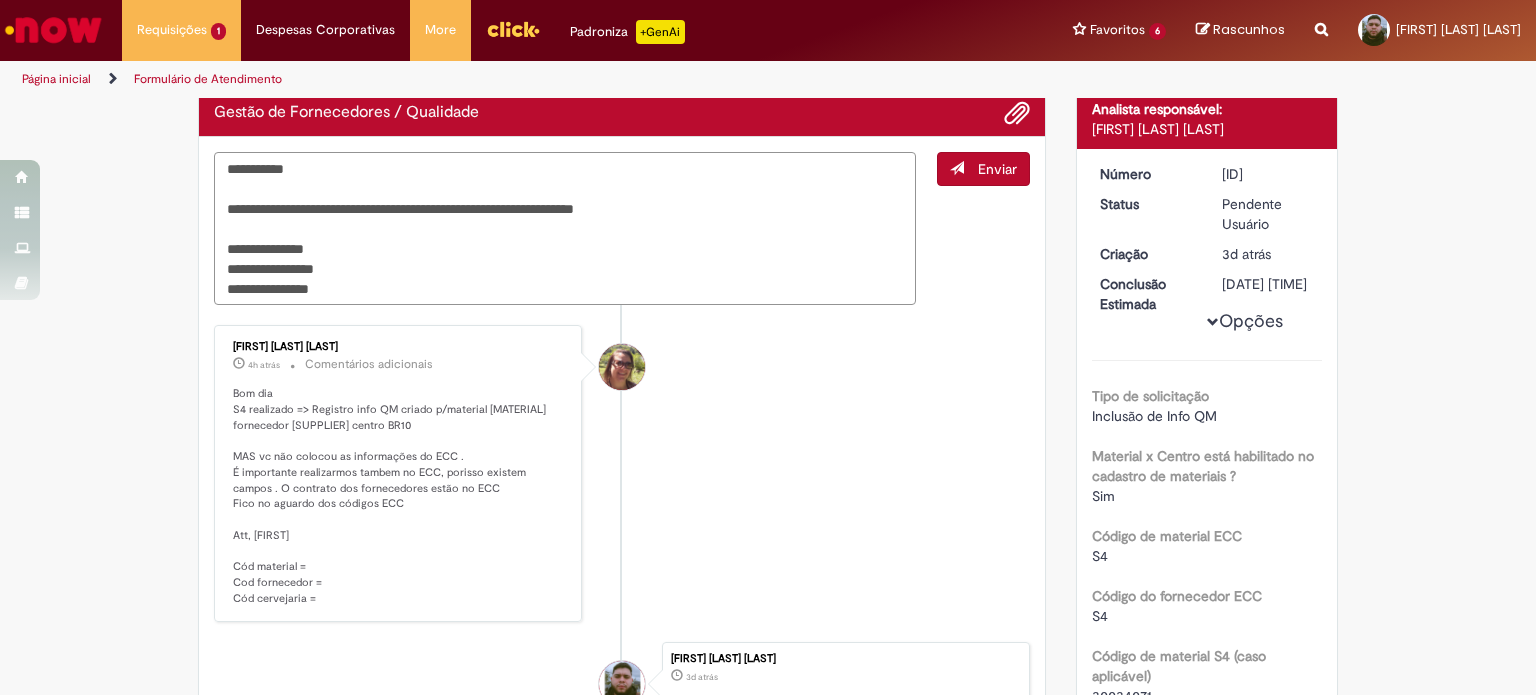 click on "**********" at bounding box center [565, 229] 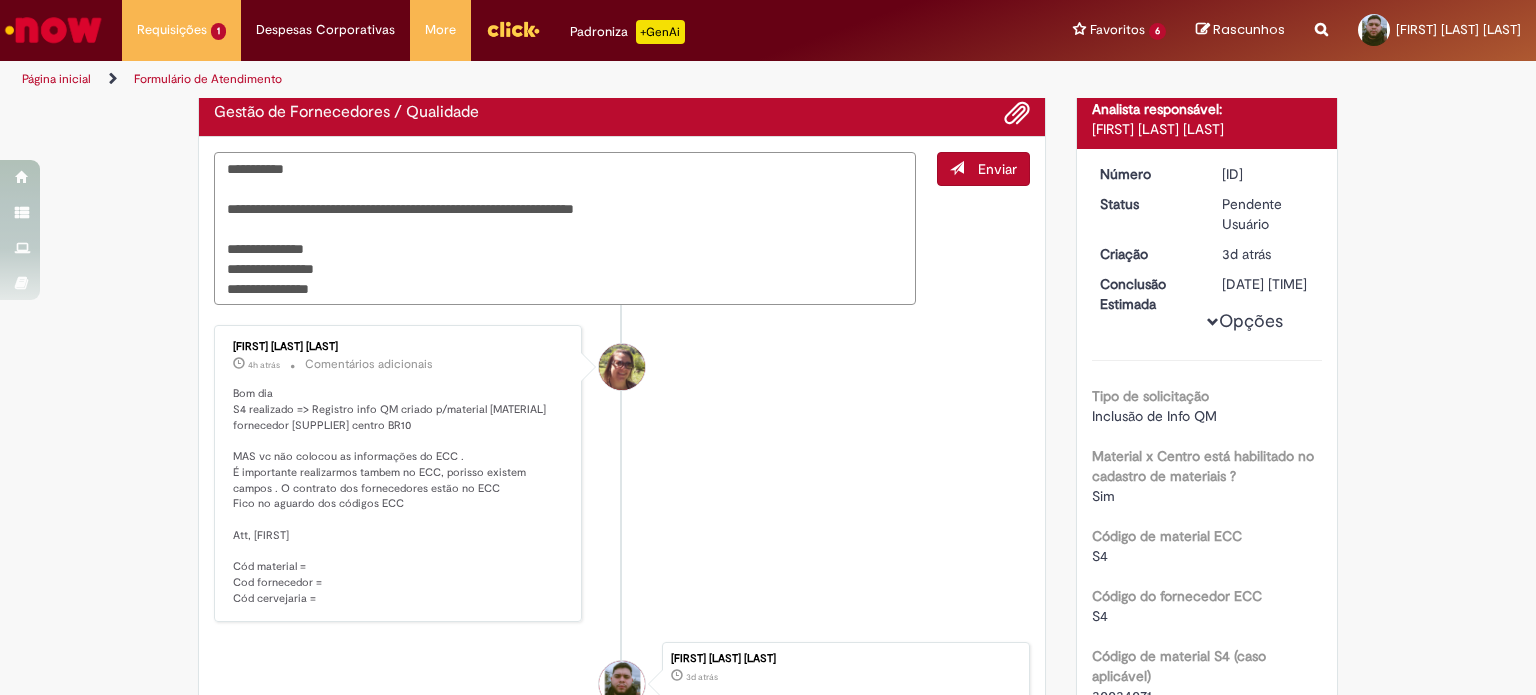 paste on "********" 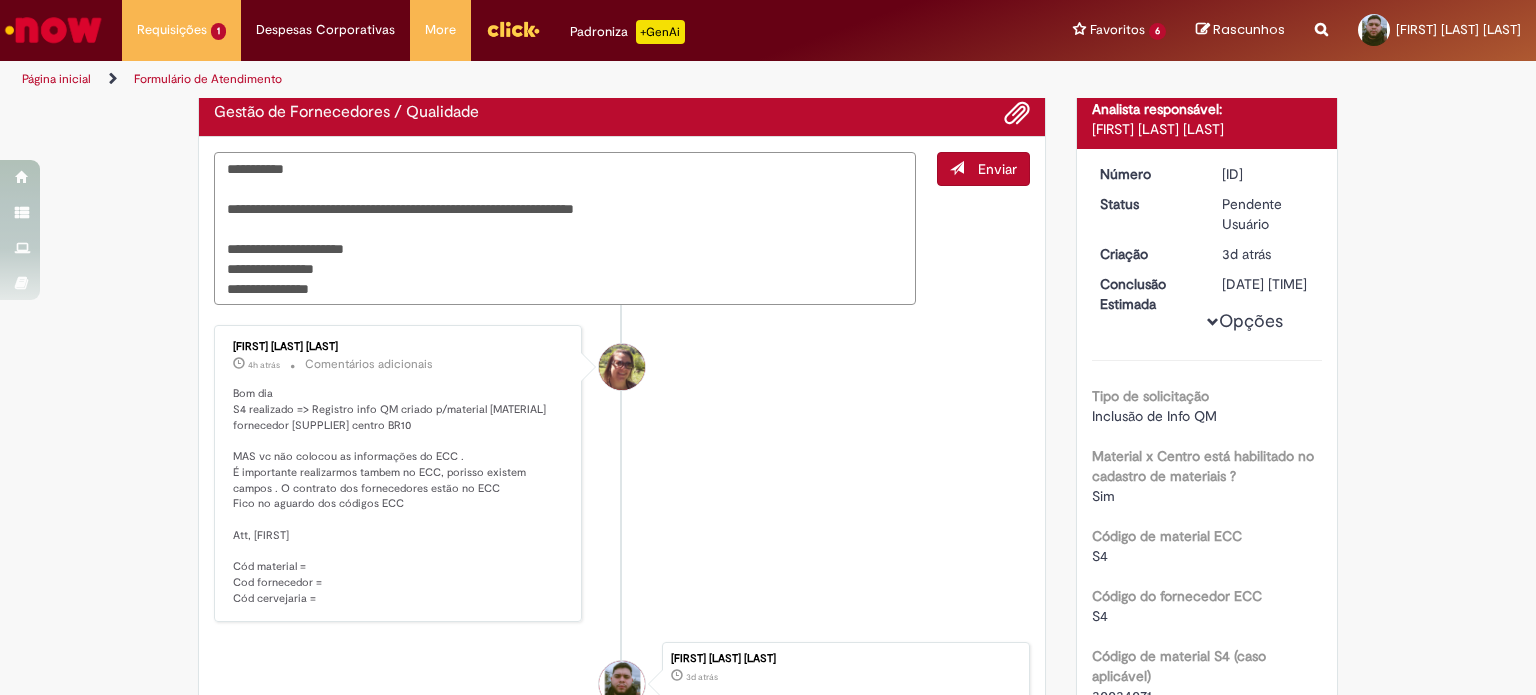 click on "**********" at bounding box center [565, 229] 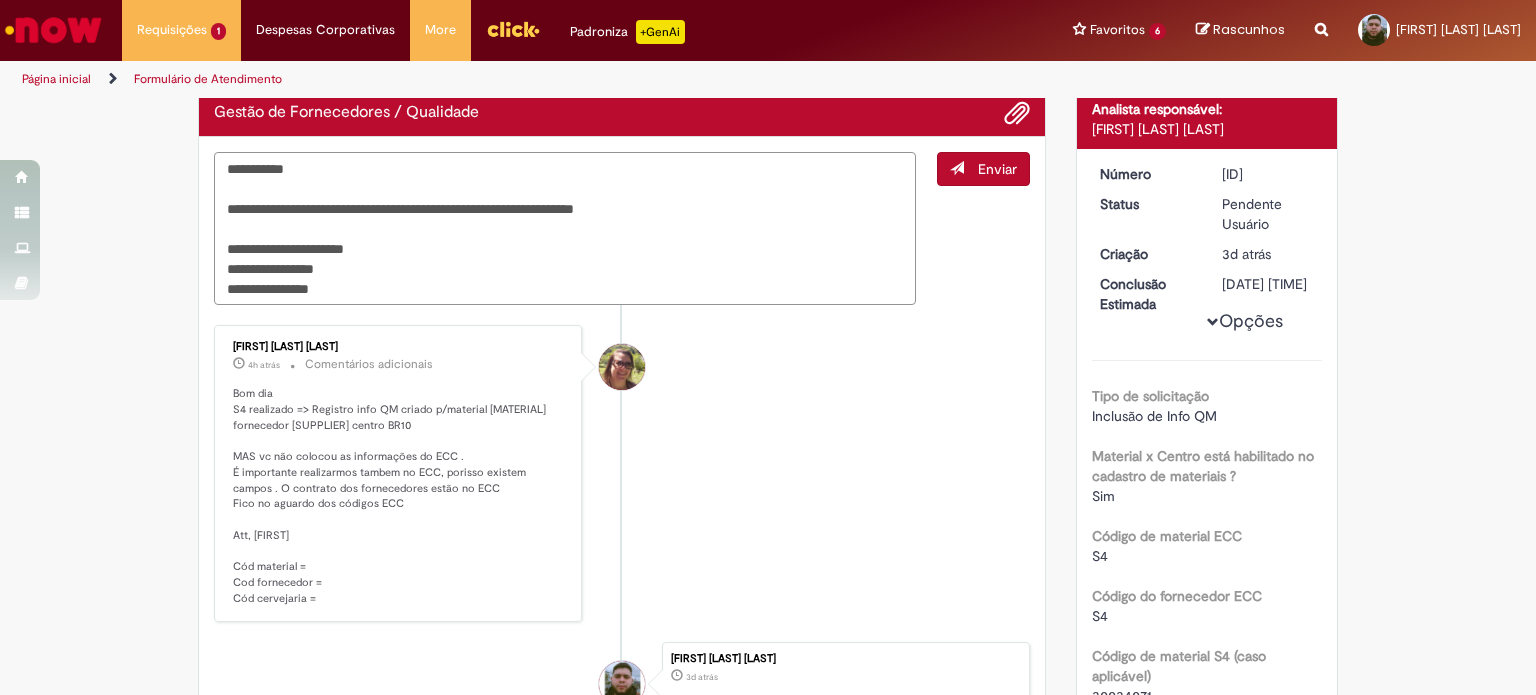 paste on "******" 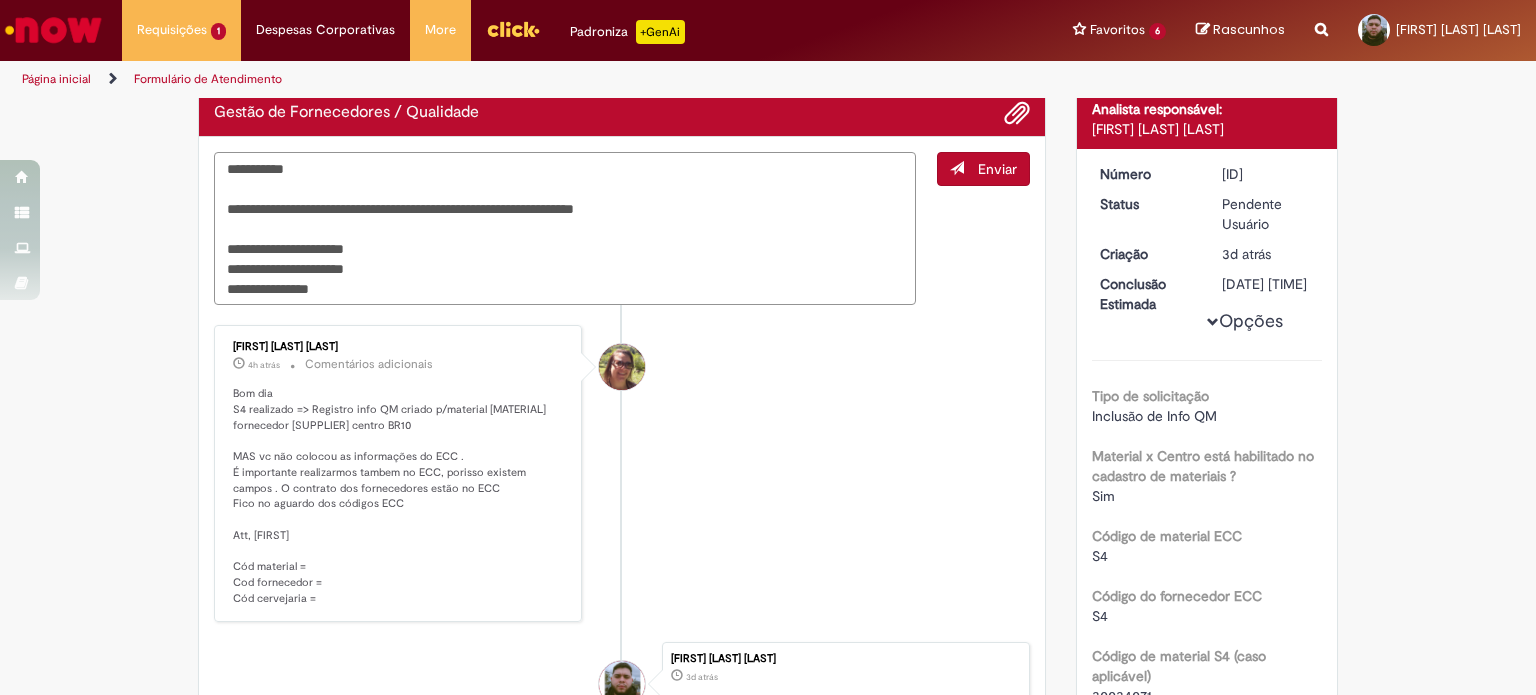 click on "**********" at bounding box center (565, 229) 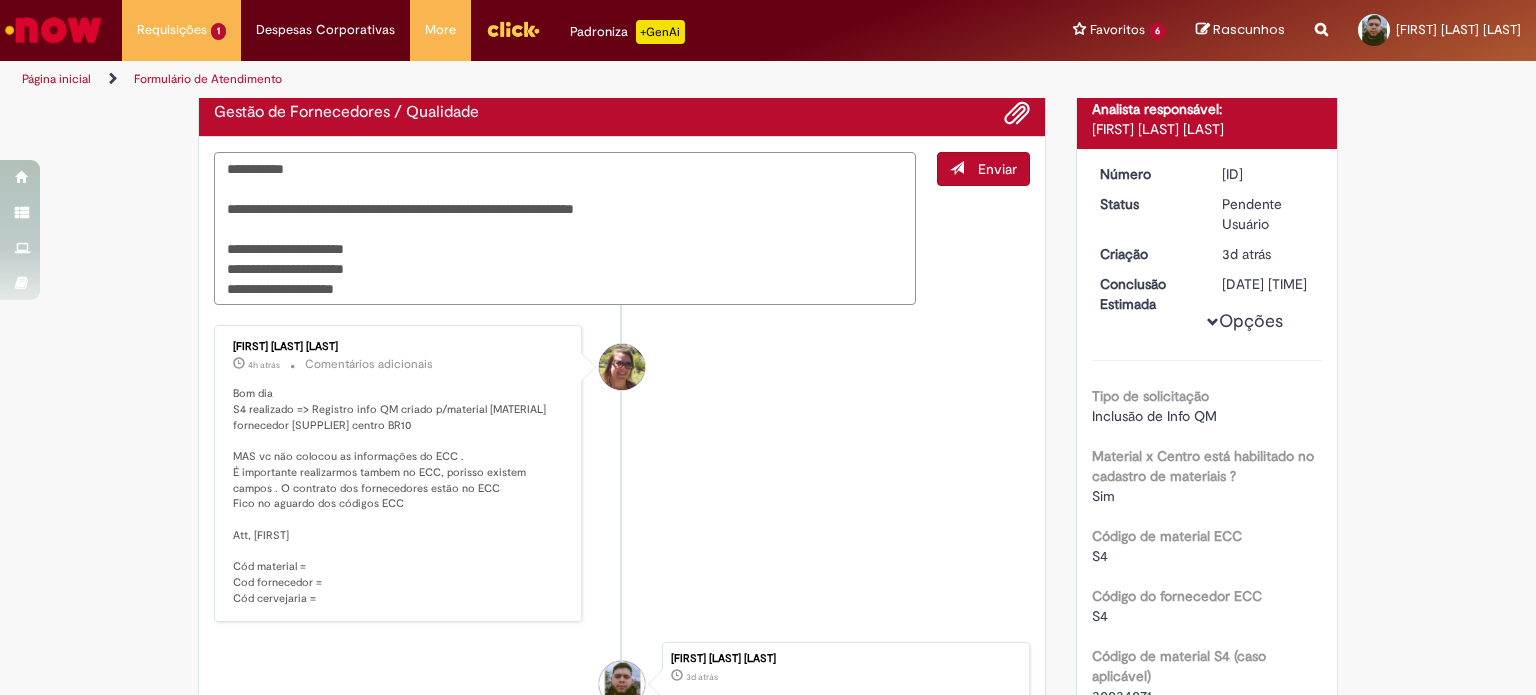 type on "**********" 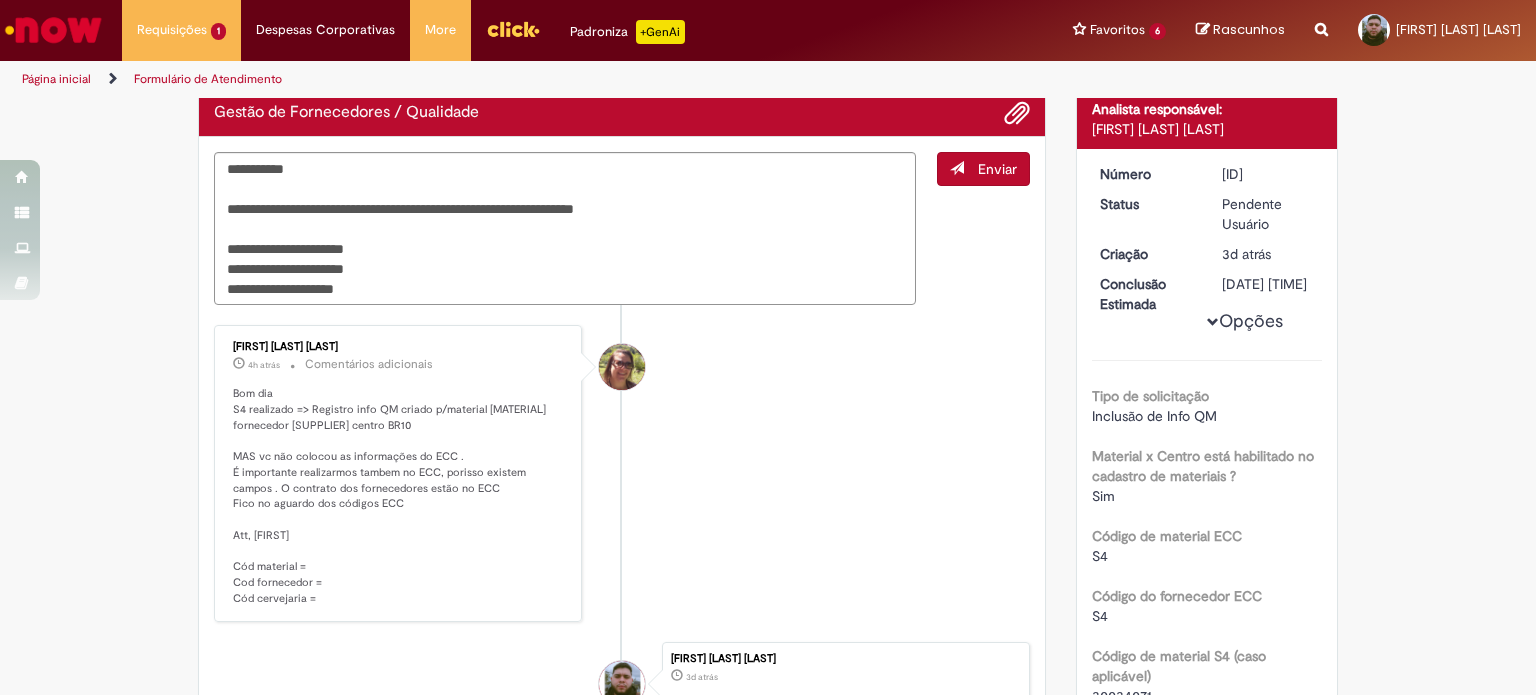click on "[FIRST] [LAST] [LAST]
4h atrás 4 horas atrás     Comentários adicionais
Bom dia
S4 realizado => Registro info QM criado p/material [MATERIAL] fornecedor [SUPPLIER] centro BR10
MAS vc não colocou as informações do ECC .
É importante realizarmos tambem no ECC, porisso existem campos . O contrato dos fornecedores estão no ECC
Fico no aguardo dos códigos ECC
Att, [FIRST]
Cód material =
Cod fornecedor =
Cód cervejaria =
[FIRST] [LAST] [LAST]
3d atrás 3 dias atrás
Iniciar" at bounding box center (622, 553) 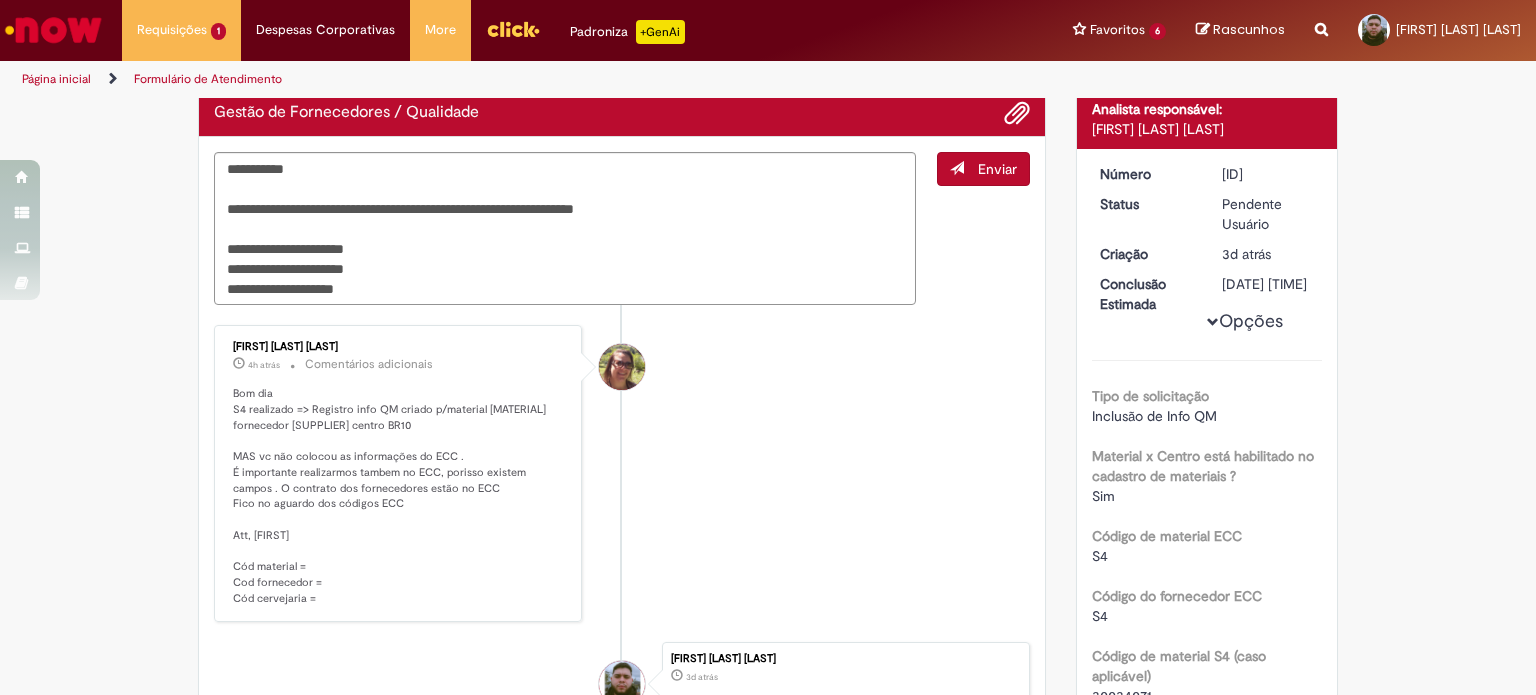 click on "Enviar" at bounding box center (997, 169) 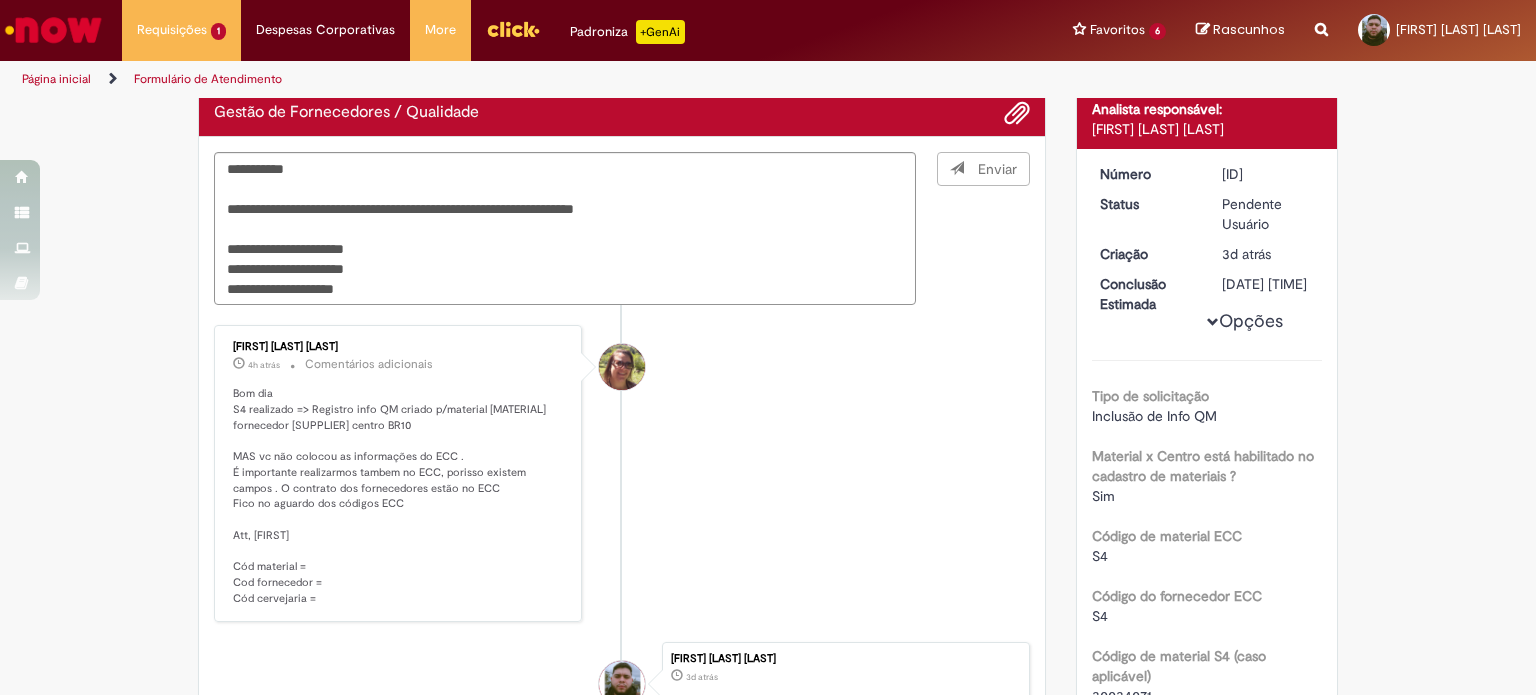 type 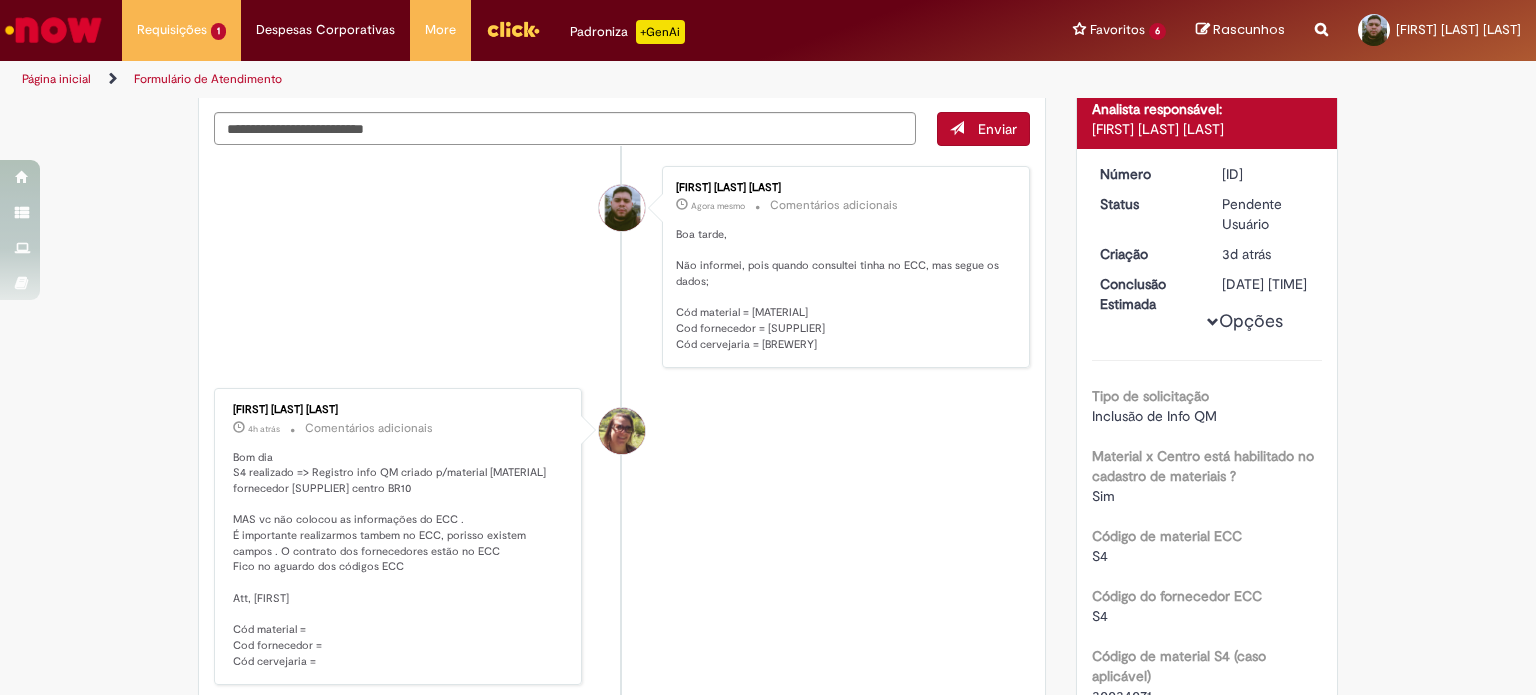 scroll, scrollTop: 126, scrollLeft: 0, axis: vertical 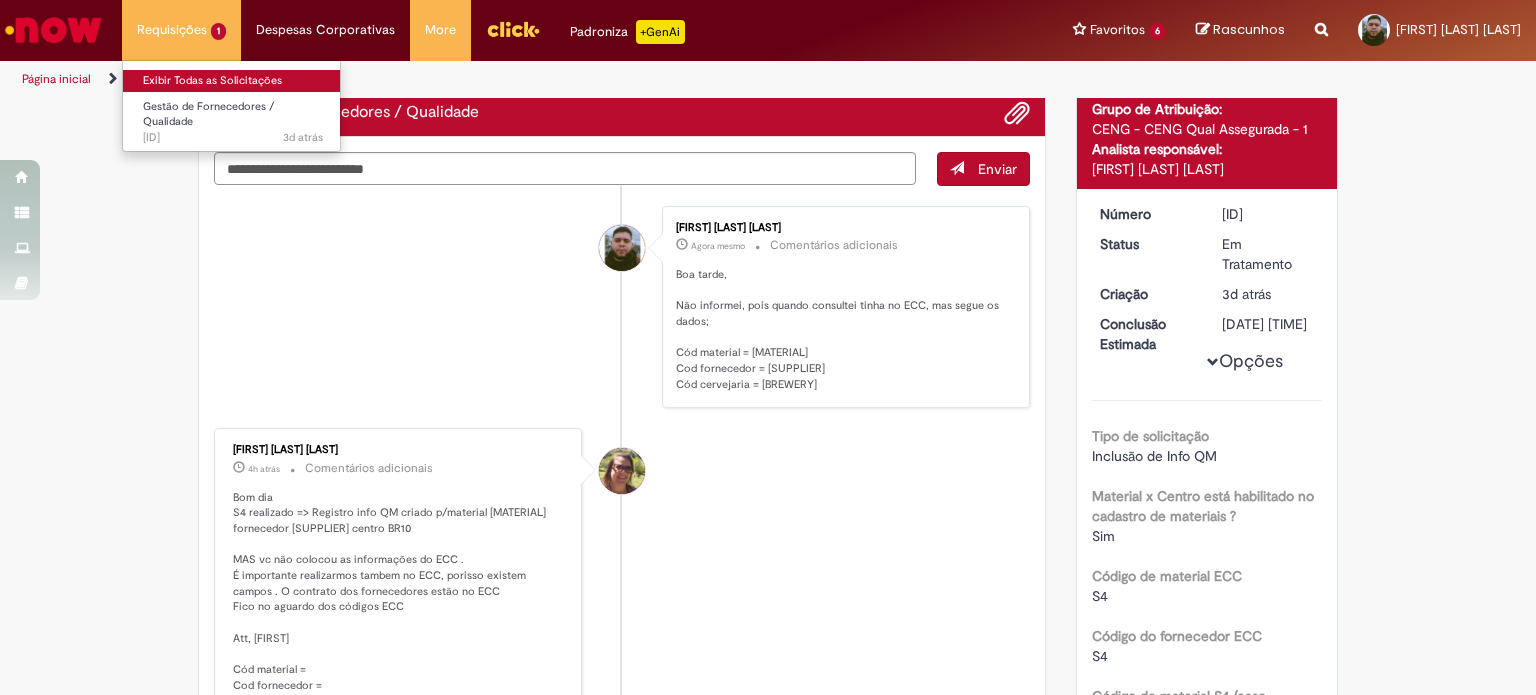 click on "Exibir Todas as Solicitações" at bounding box center (233, 81) 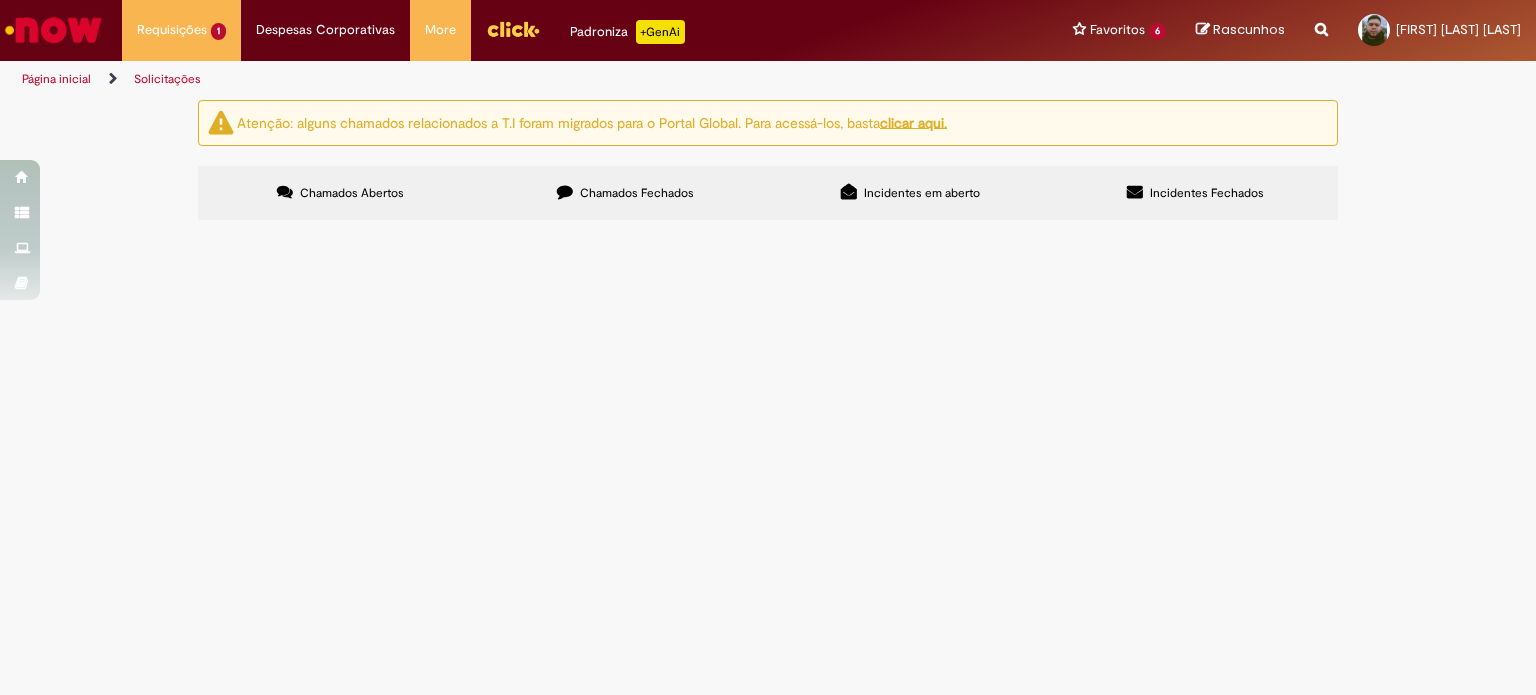 scroll, scrollTop: 0, scrollLeft: 0, axis: both 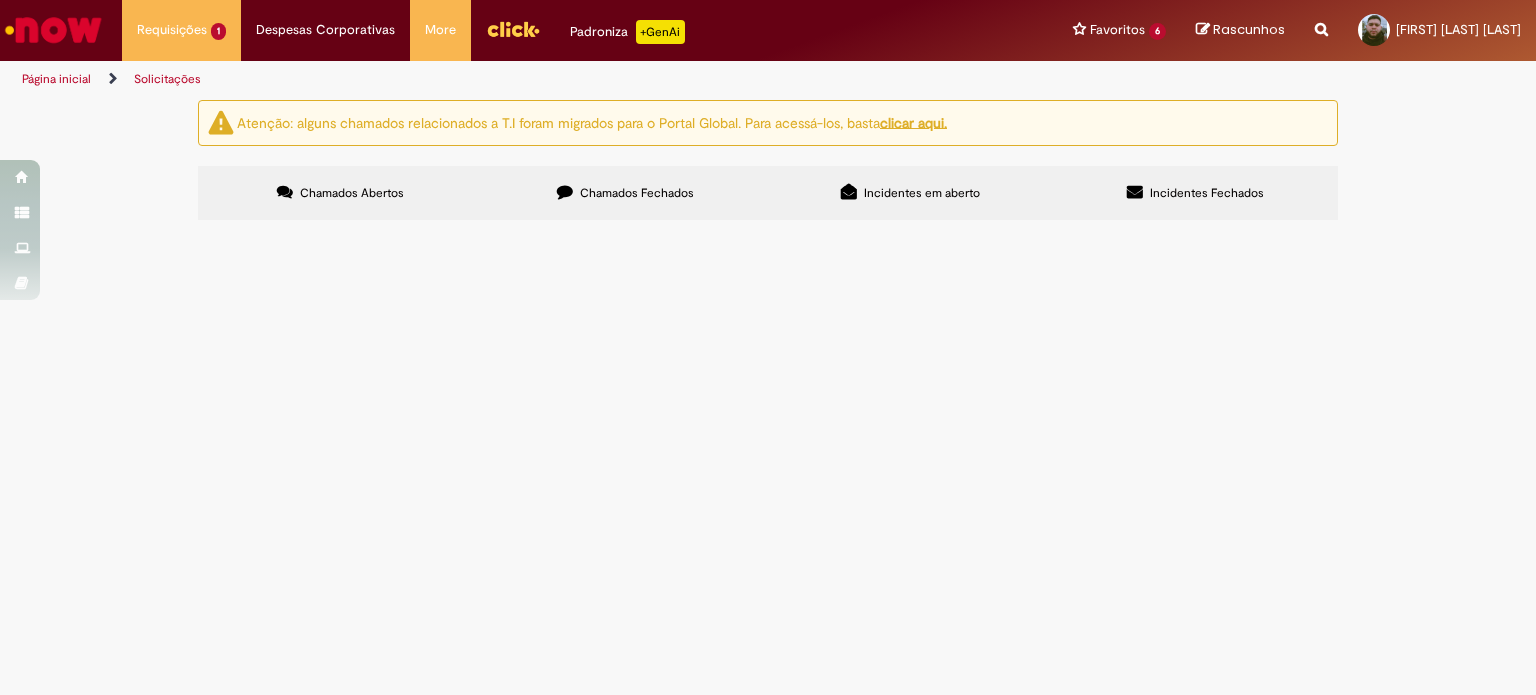click on "Solicitações
Atenção: alguns chamados relacionados a T.I foram migrados para o Portal Global. Para acessá-los, basta  clicar aqui.
Chamados Abertos     Chamados Fechados     Incidentes em aberto     Incidentes Fechados
Itens solicitados
Exportar como PDF Exportar como Excel Exportar como CSV
Itens solicitados
Número
Oferta
Descrição
Fase
Status
R13346692       Gestão de Fornecedores / Qualidade       Boa tarde,
Podem criar InfoQM no S4 por favor.
Em Tratamento" at bounding box center (768, 397) 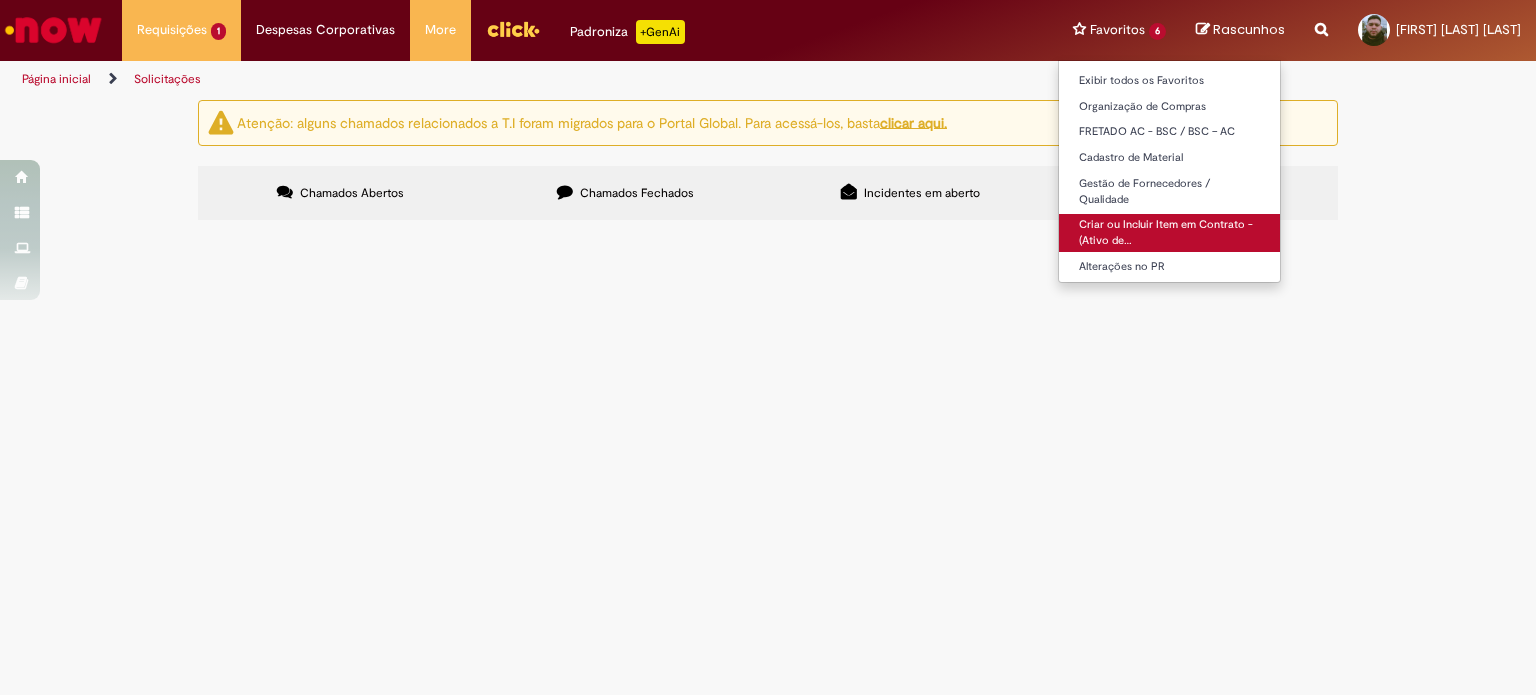 click on "Criar ou  Incluir Item em Contrato - (Ativo de…" at bounding box center [1169, 232] 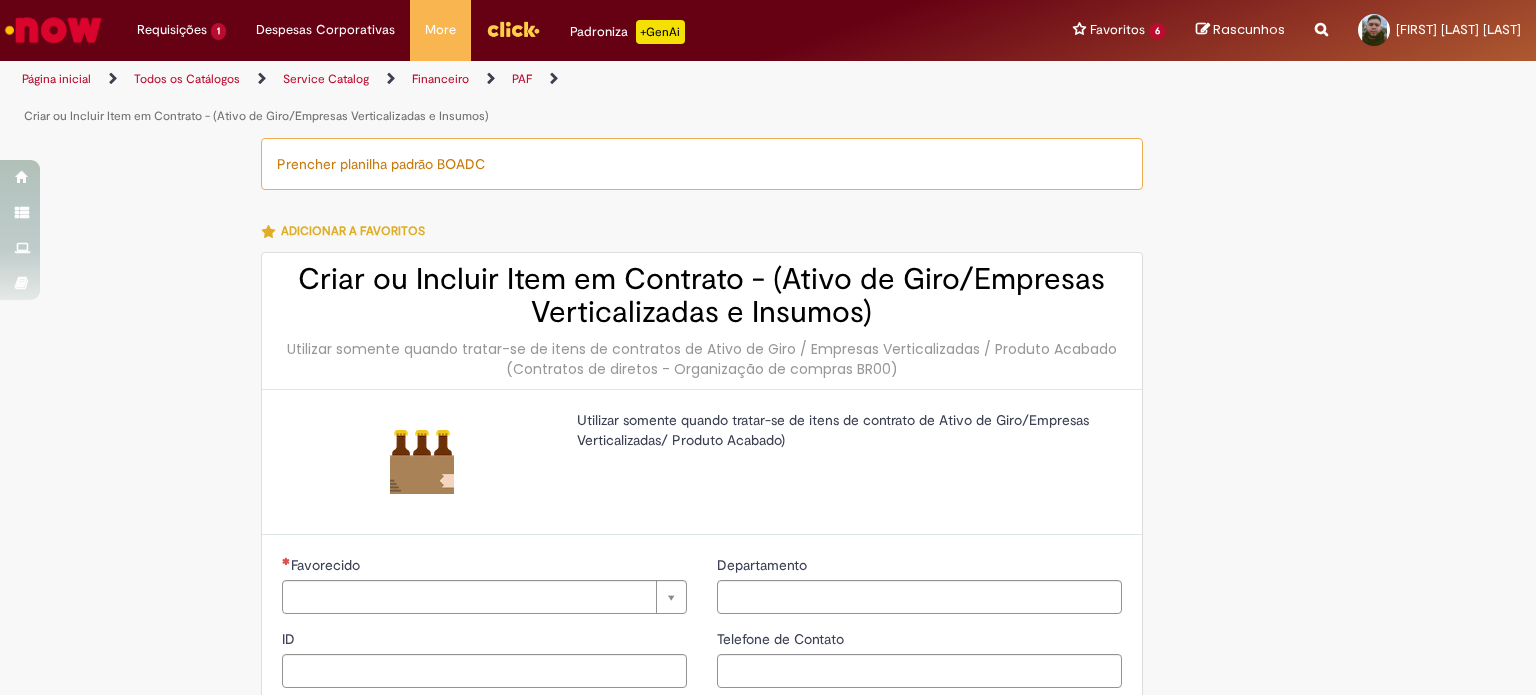 type on "********" 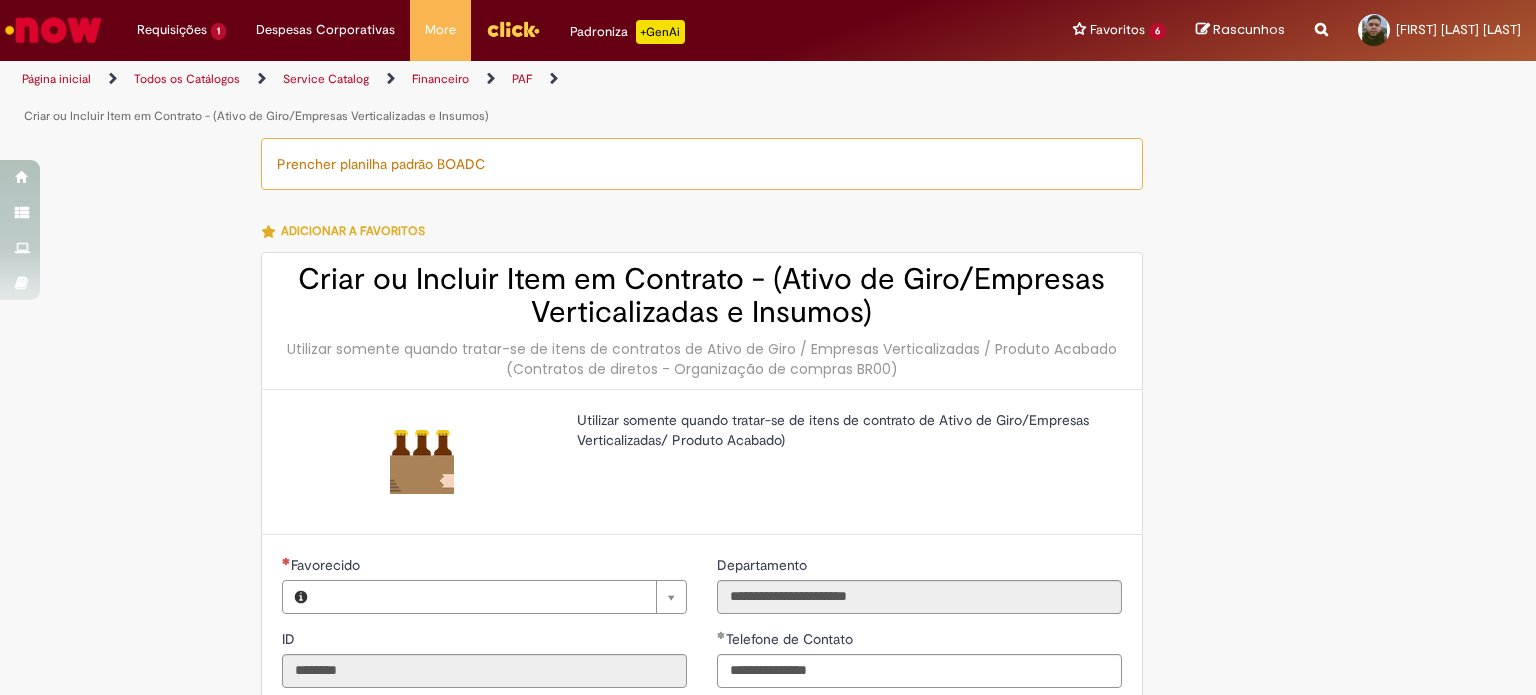 type on "**********" 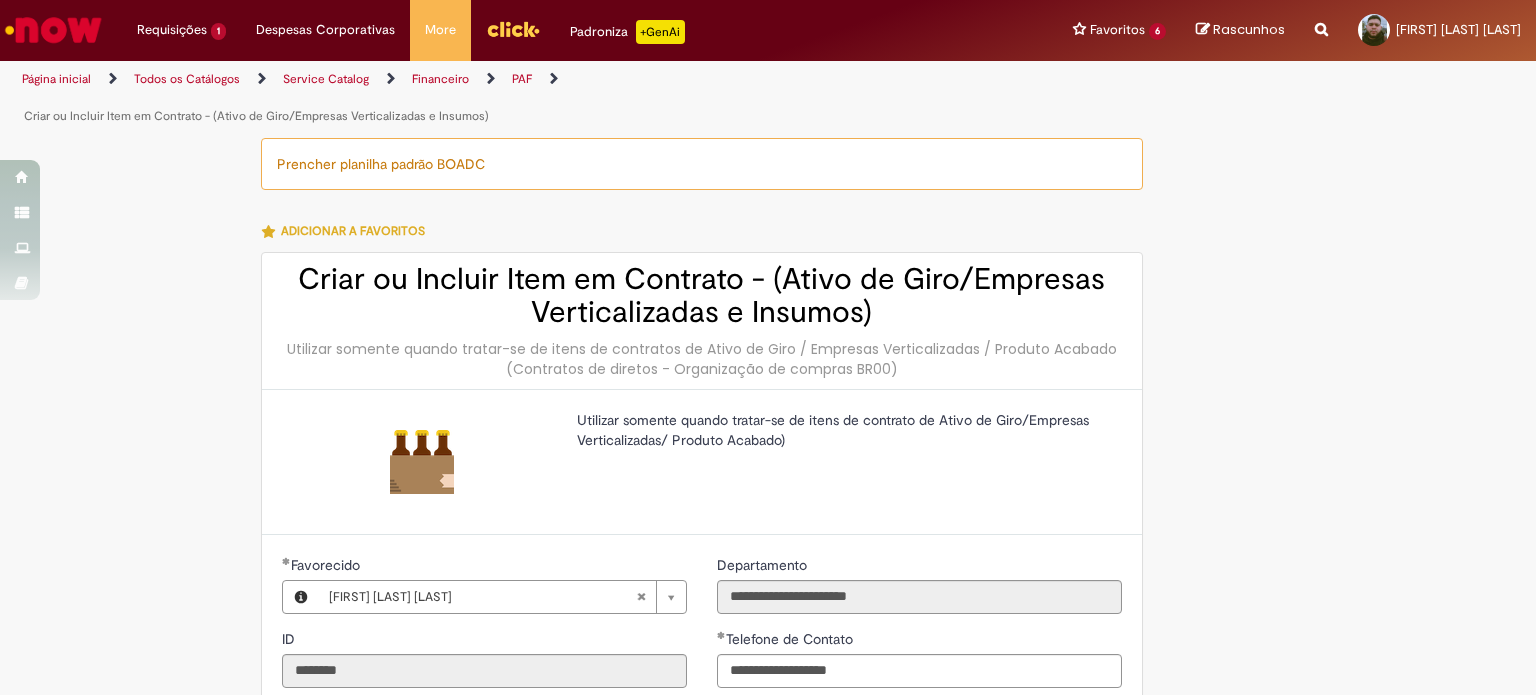 type on "**********" 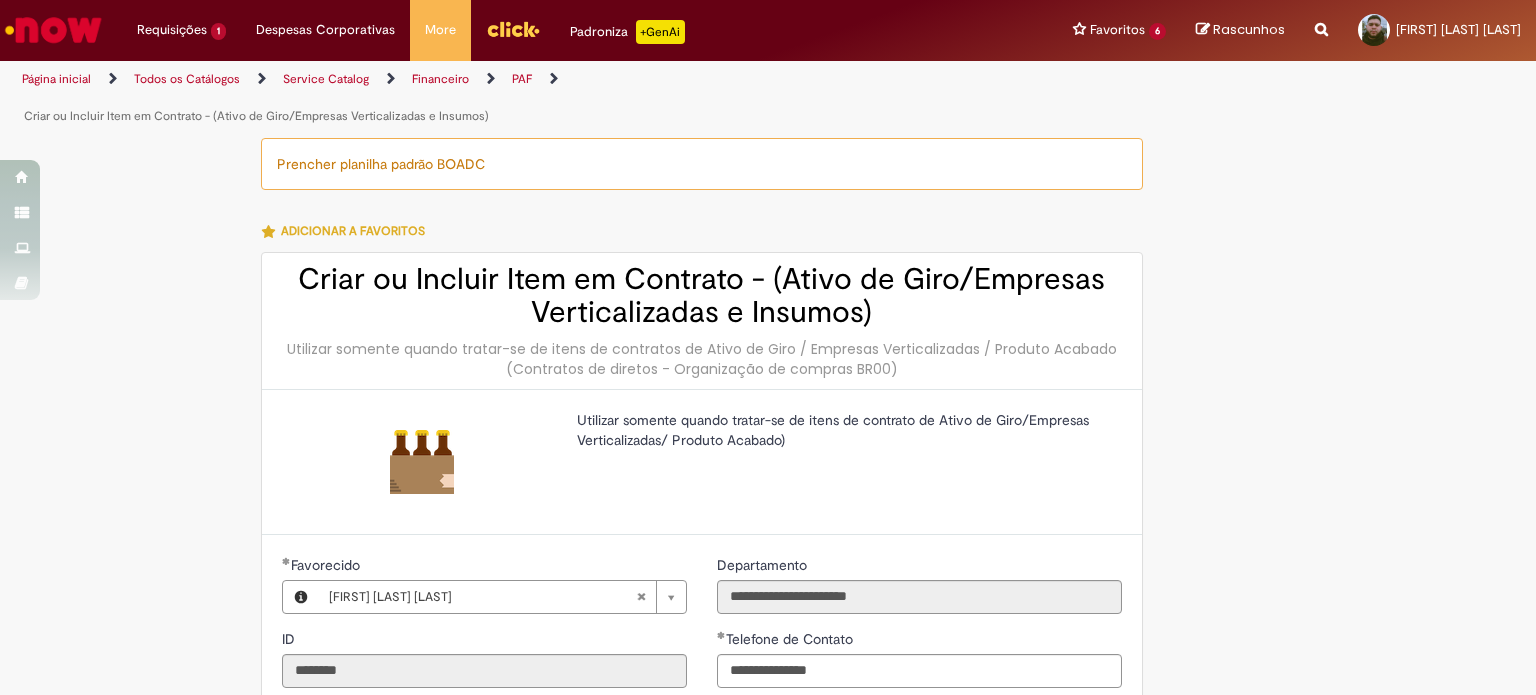 type on "**********" 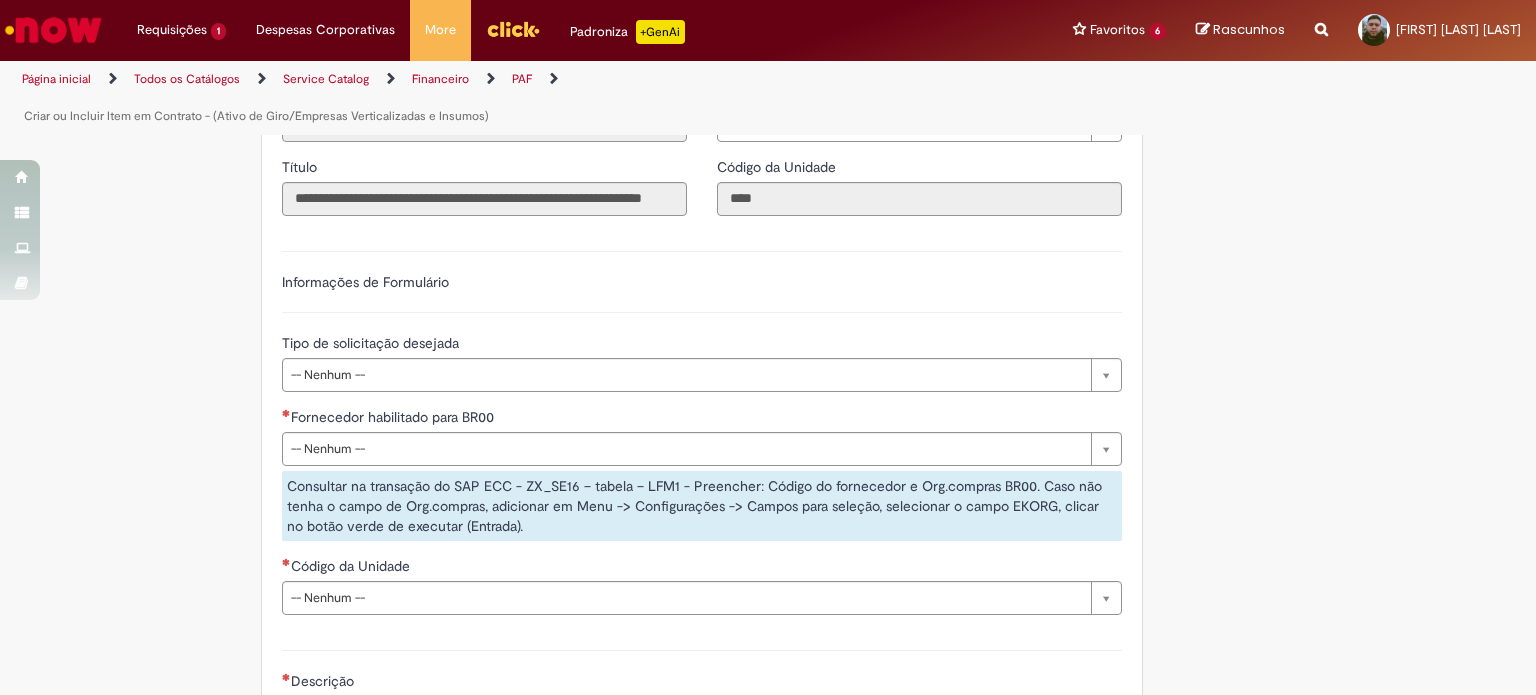 scroll, scrollTop: 666, scrollLeft: 0, axis: vertical 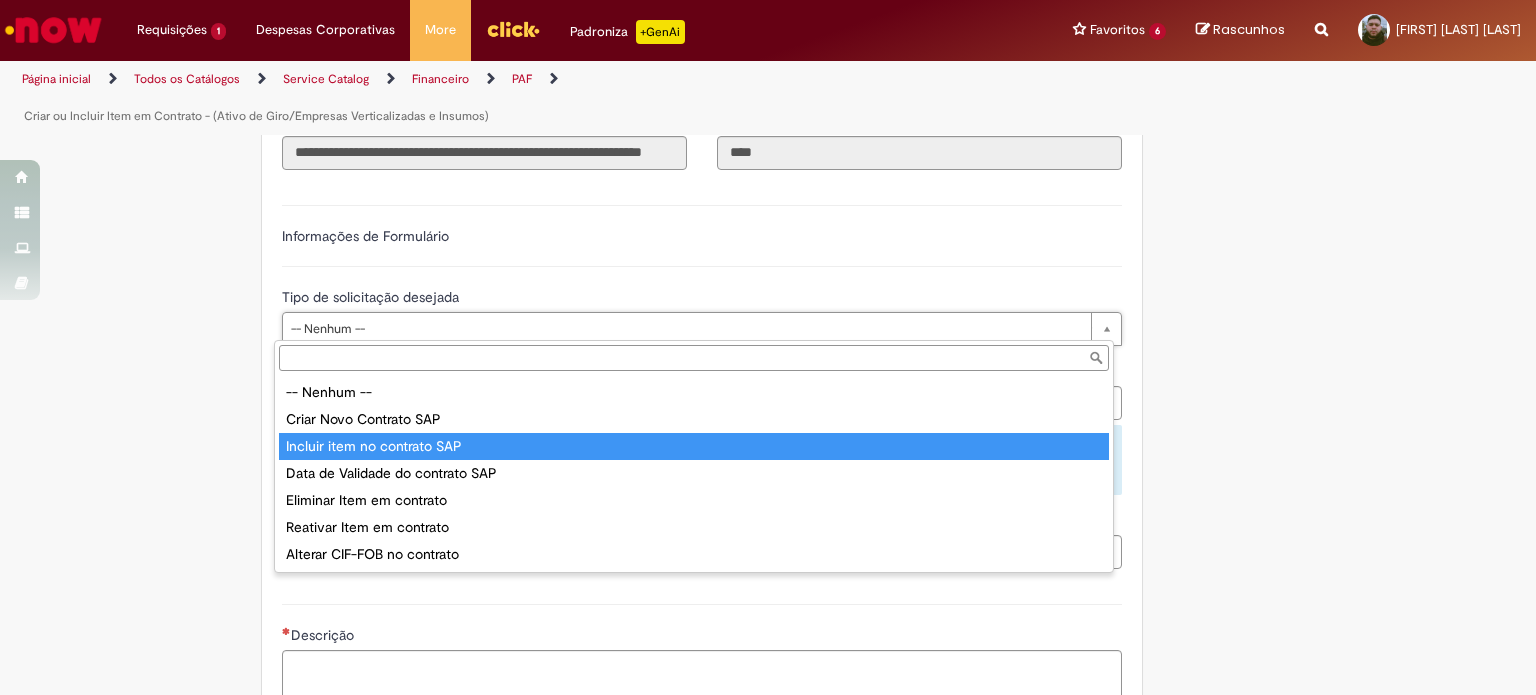 type on "**********" 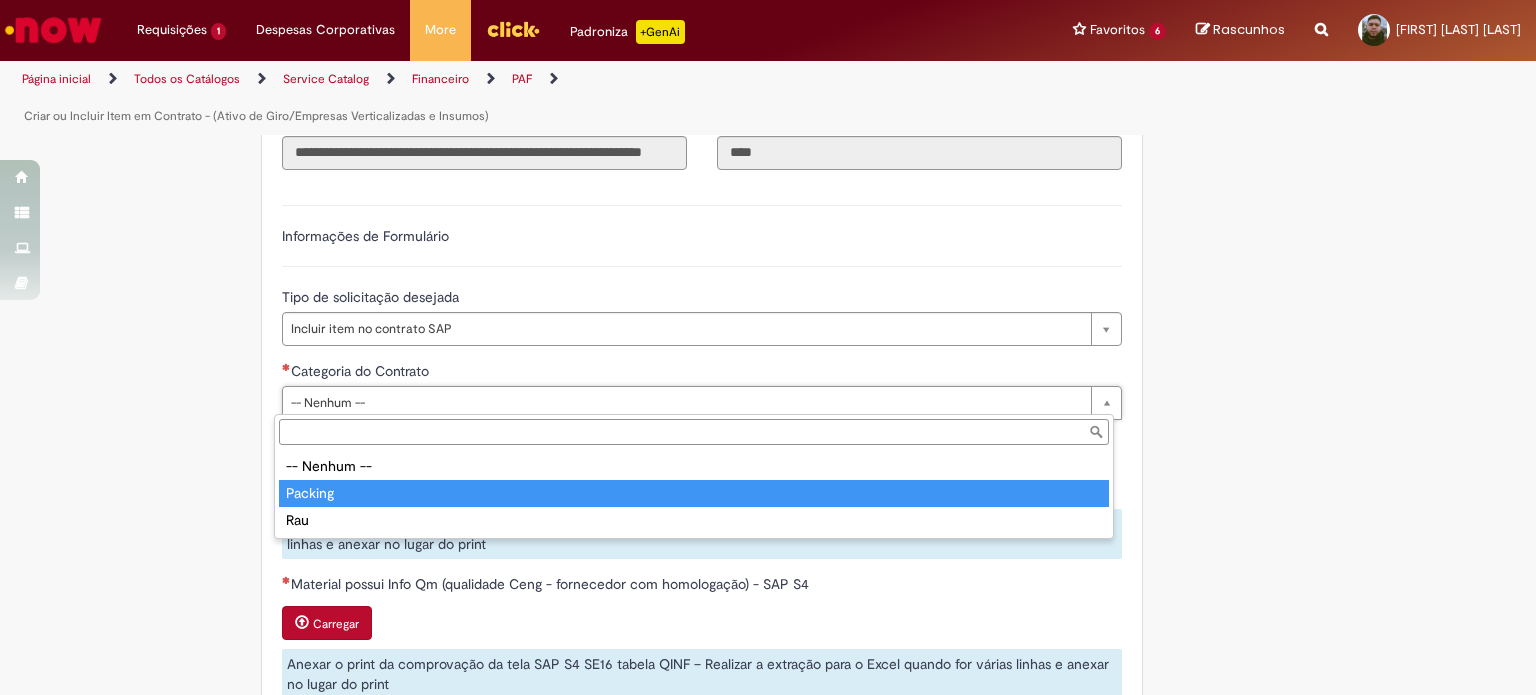 type on "*******" 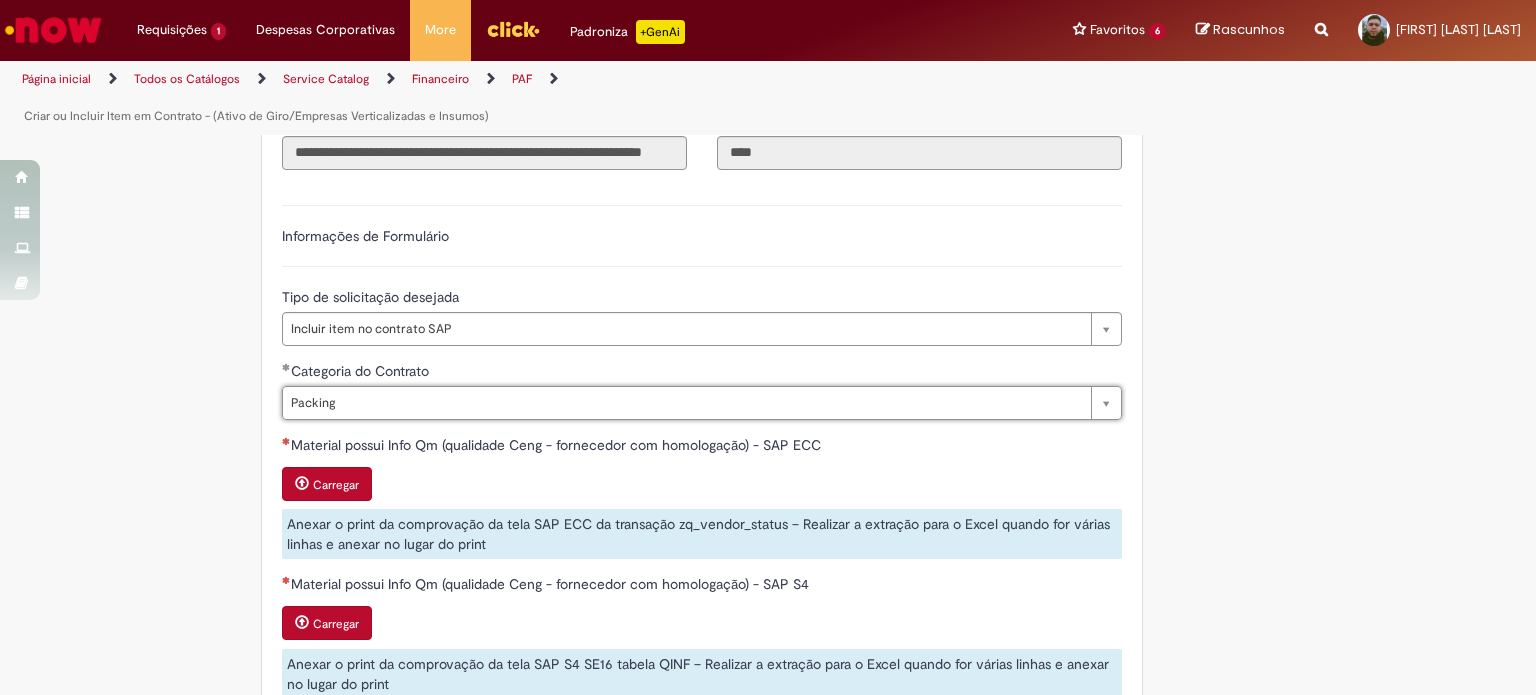click on "Carregar" at bounding box center [336, 485] 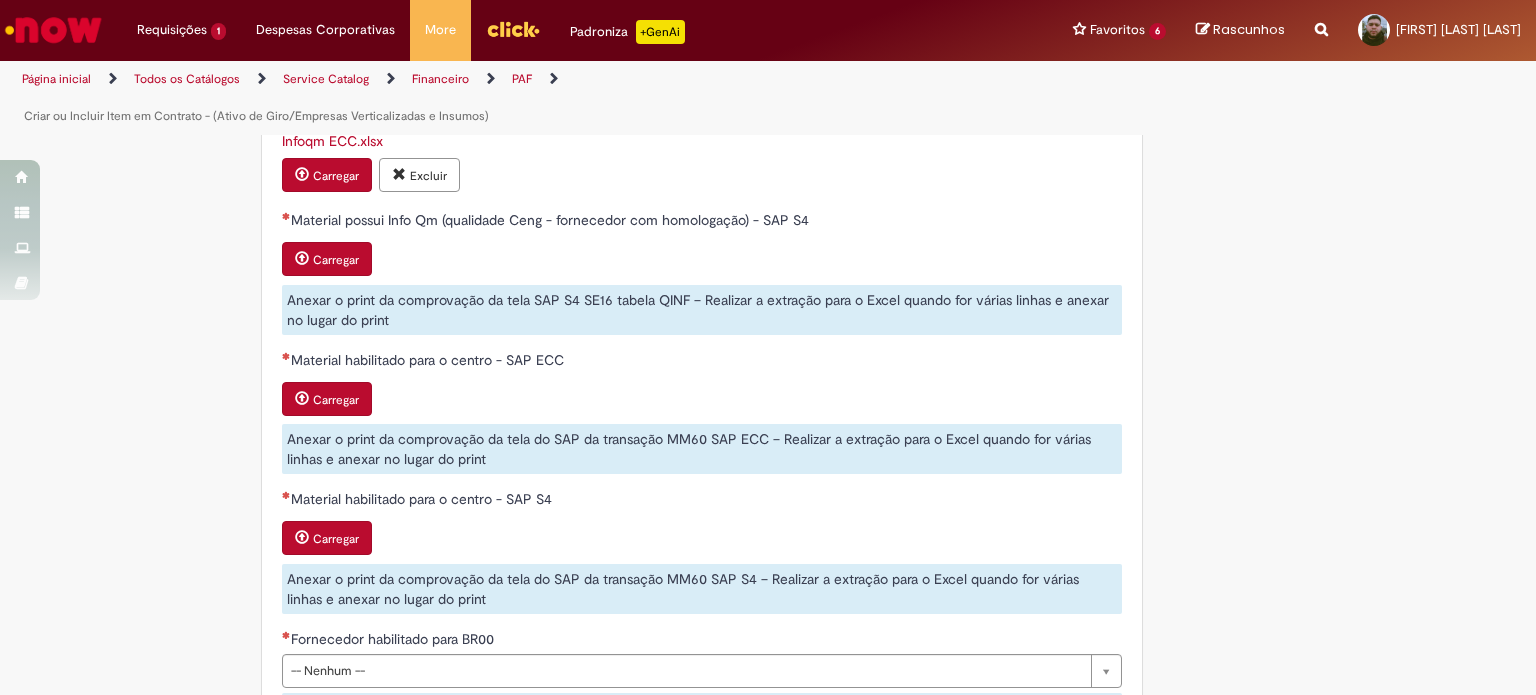 scroll, scrollTop: 1000, scrollLeft: 0, axis: vertical 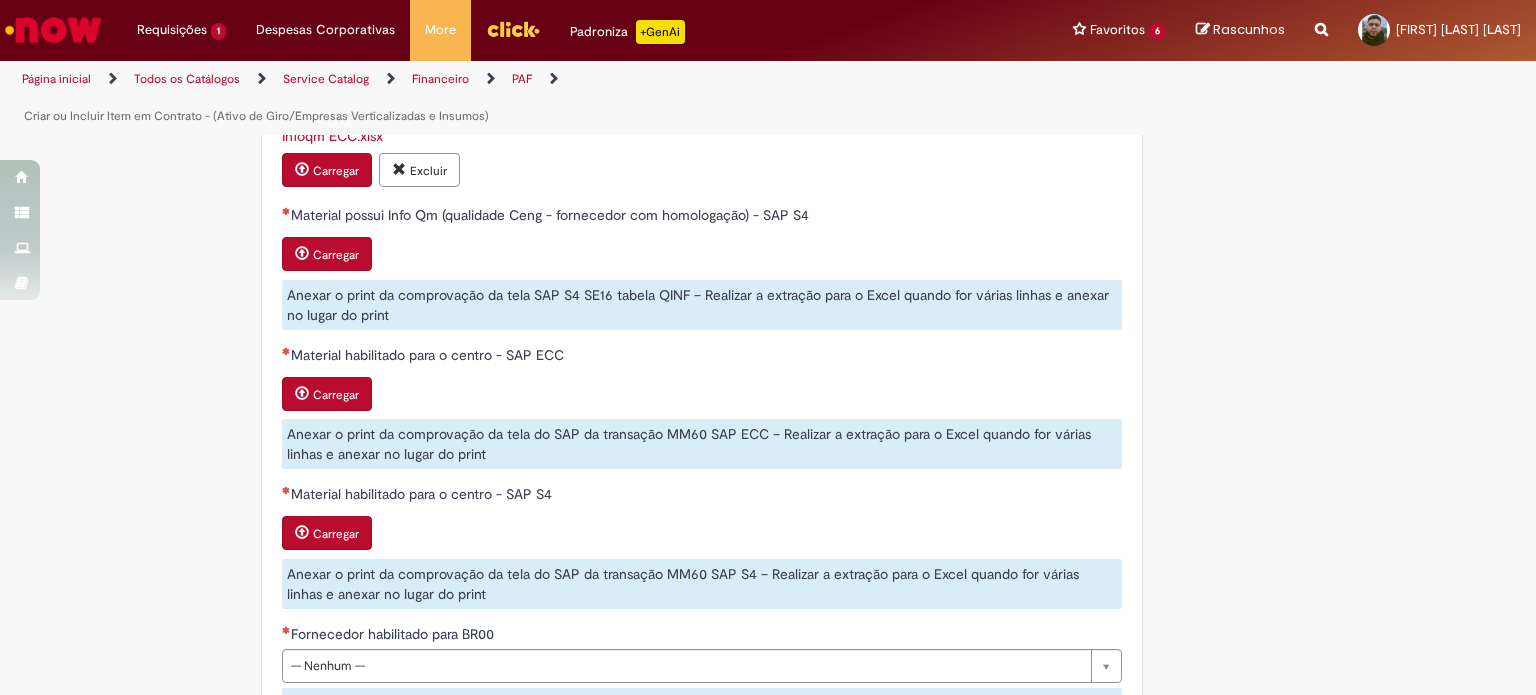 click on "Carregar" at bounding box center (336, 255) 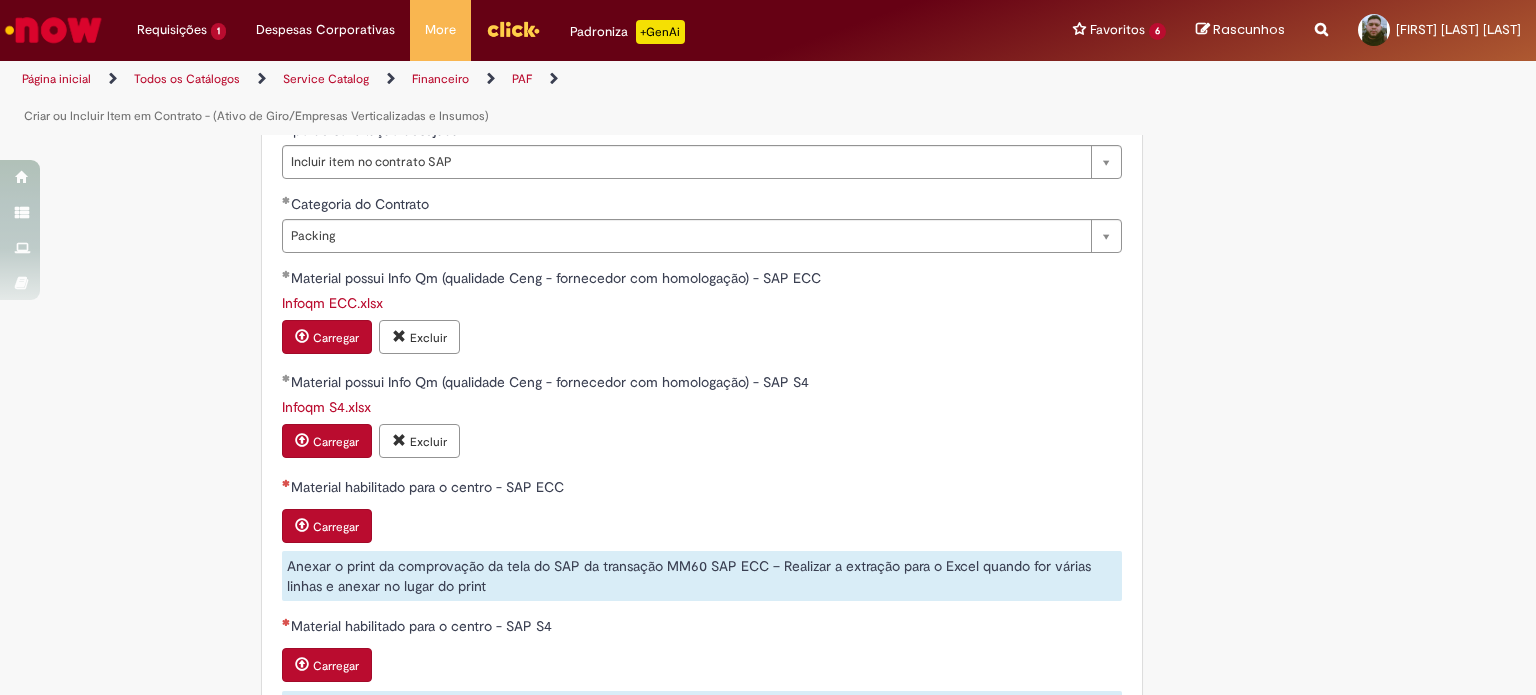 scroll, scrollTop: 1000, scrollLeft: 0, axis: vertical 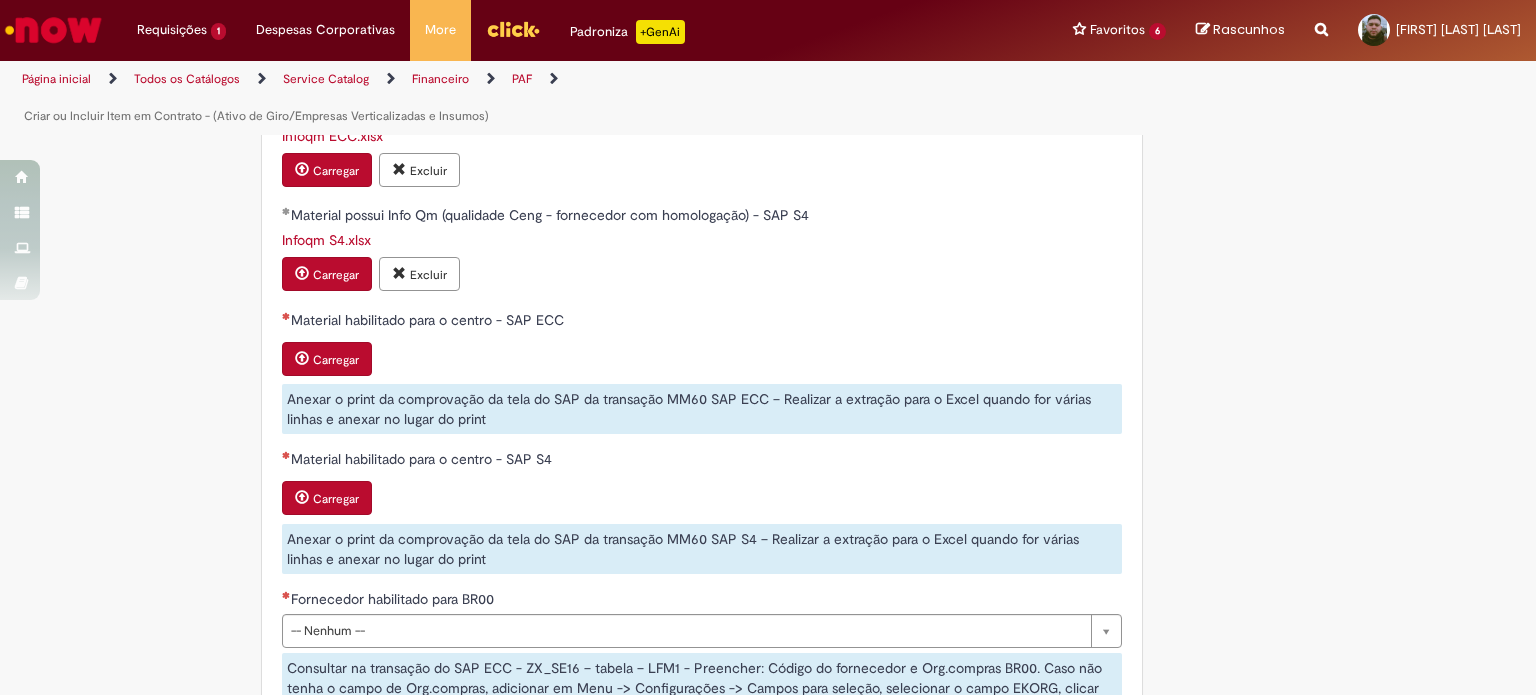 click on "Carregar" at bounding box center [336, 360] 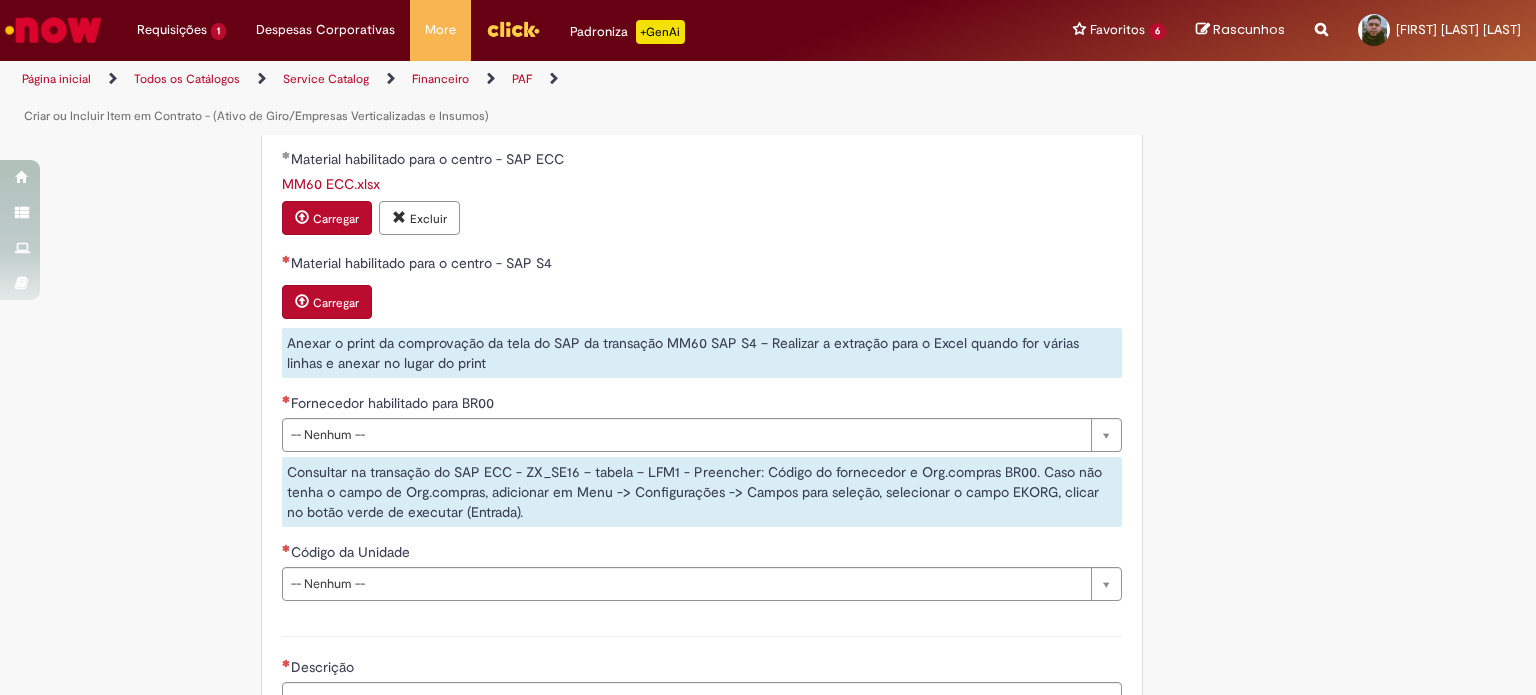 scroll, scrollTop: 1128, scrollLeft: 0, axis: vertical 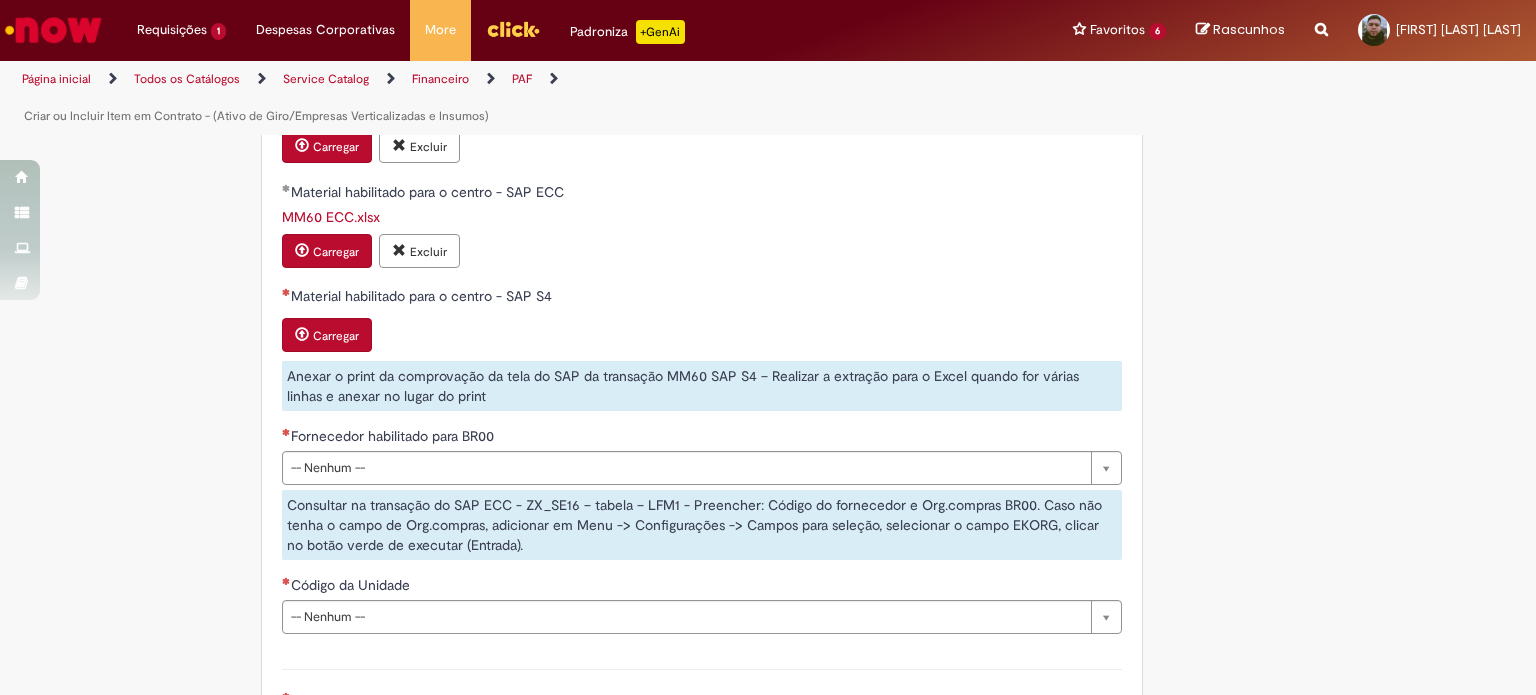 click on "Carregar" at bounding box center (336, 336) 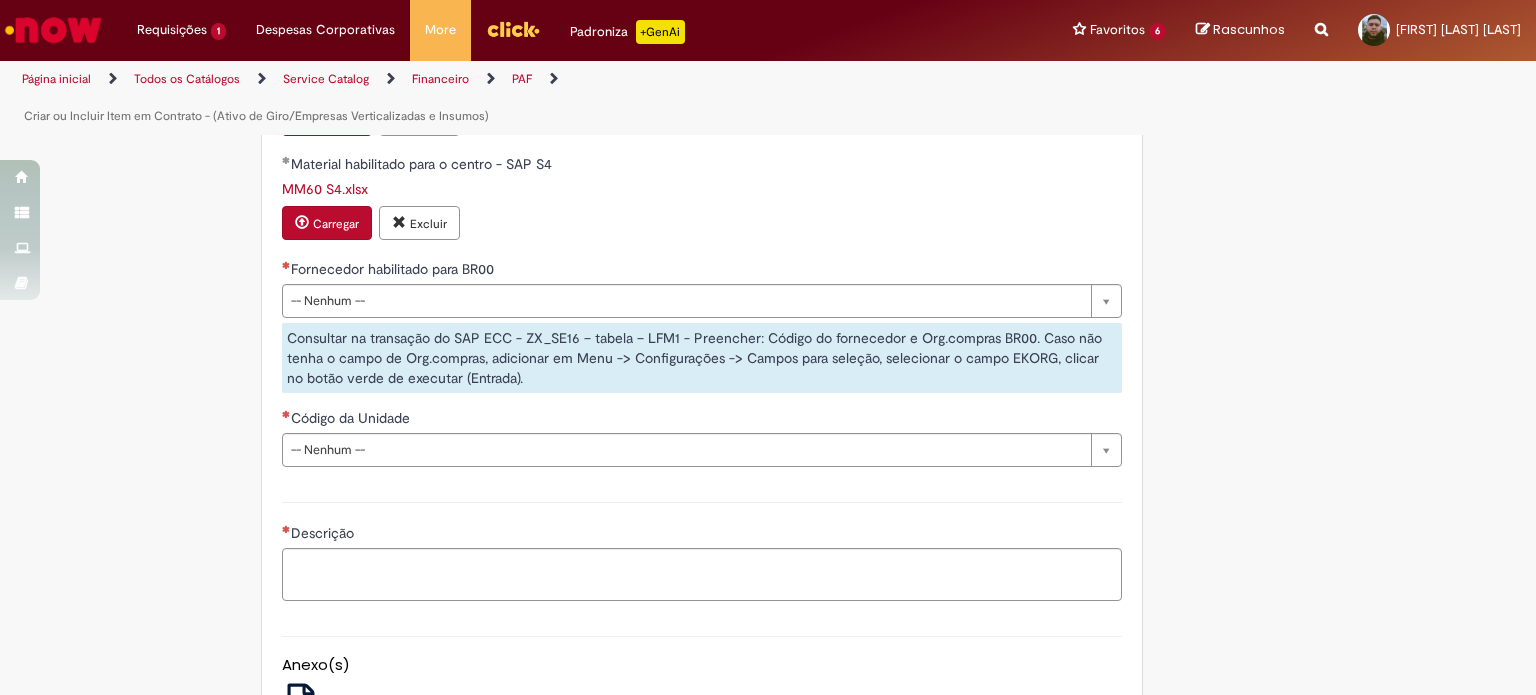 scroll, scrollTop: 1295, scrollLeft: 0, axis: vertical 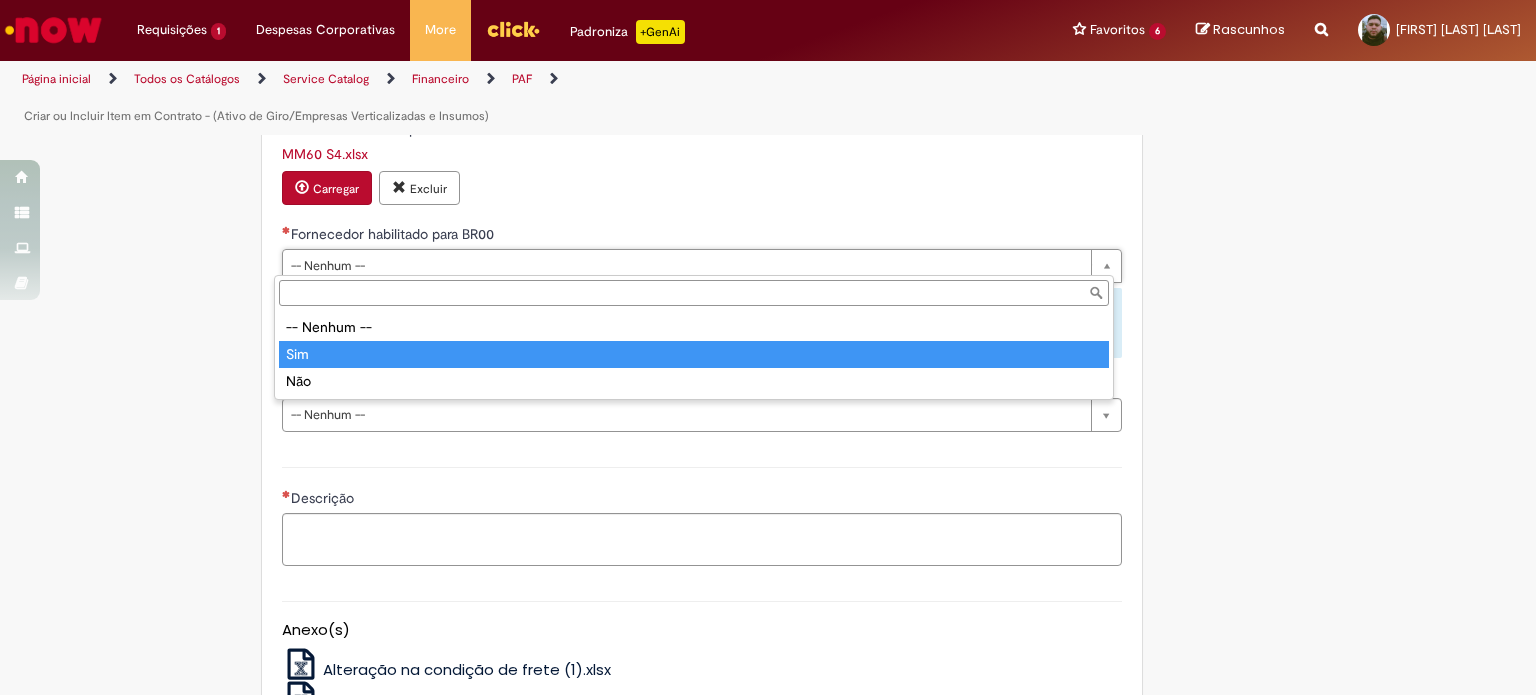 type on "***" 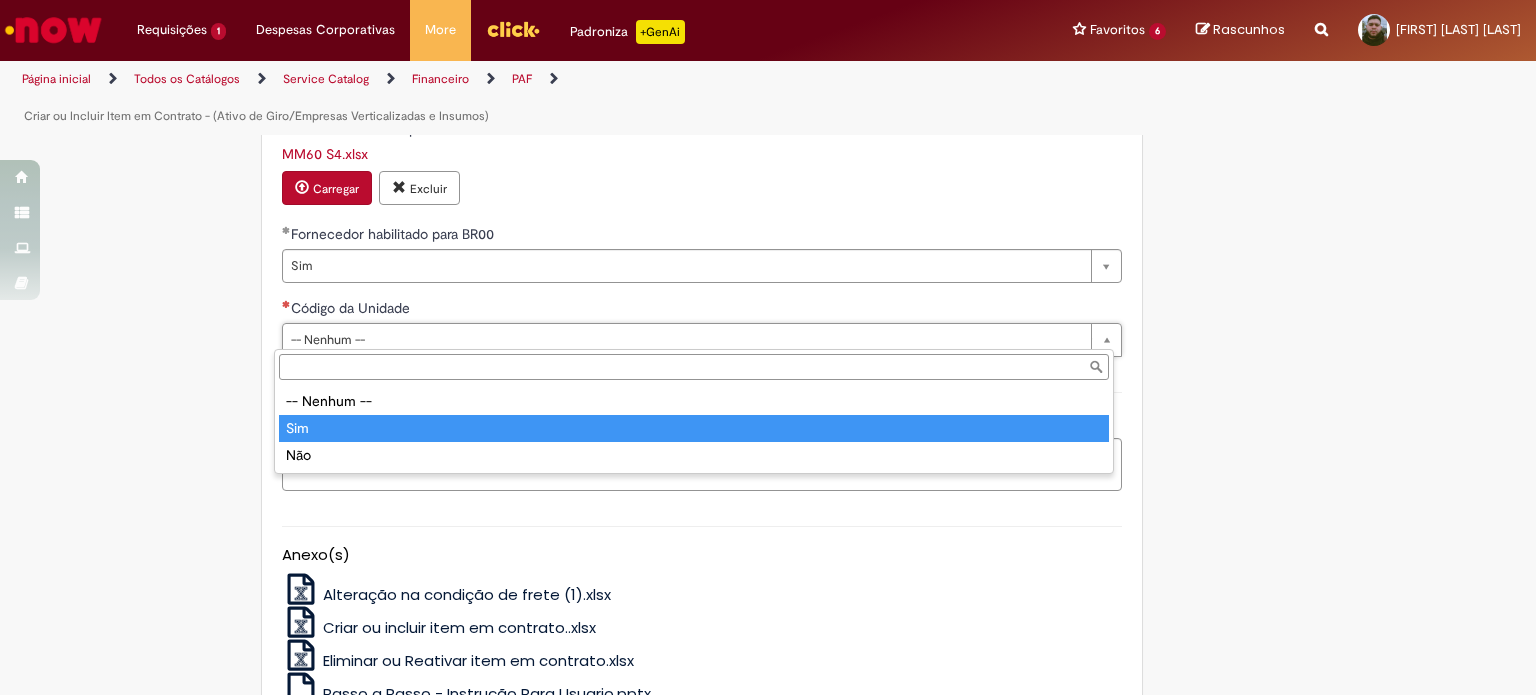type on "***" 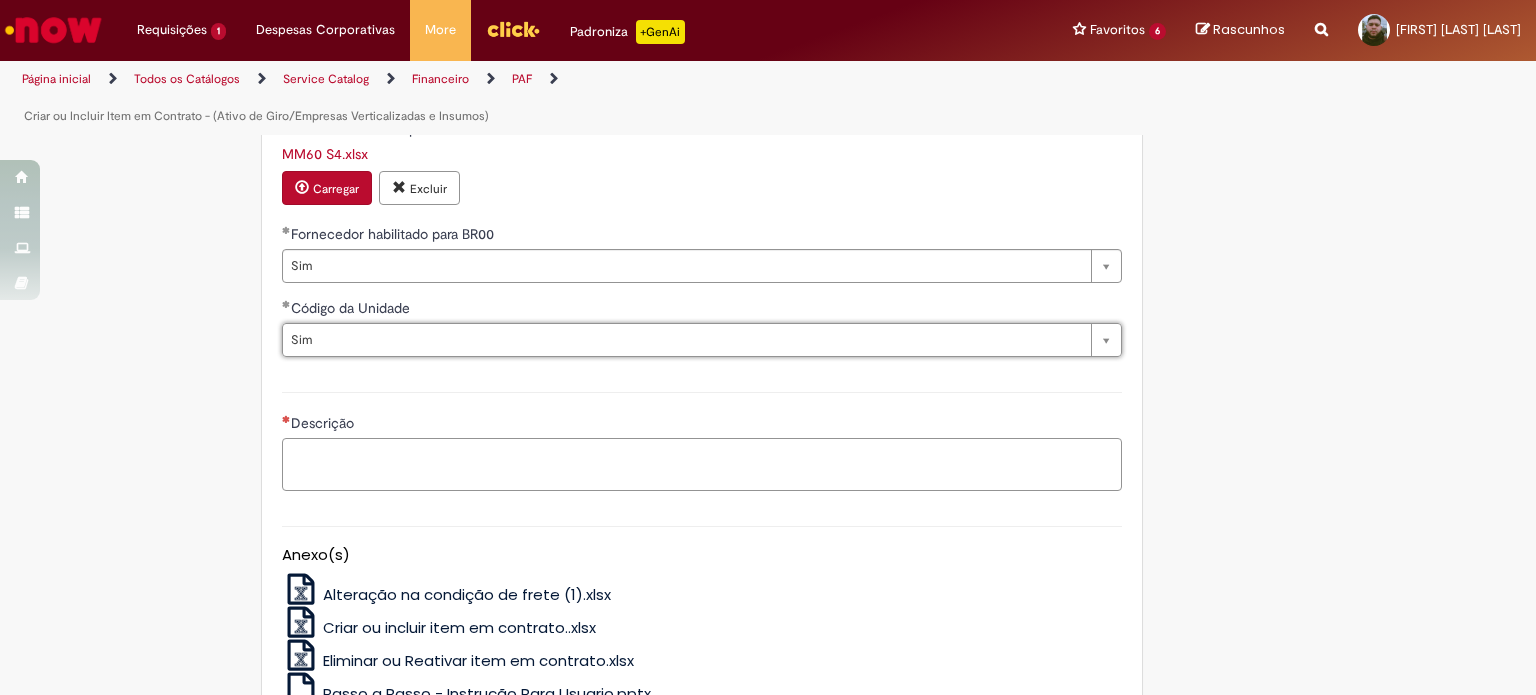 click on "Descrição" at bounding box center [702, 465] 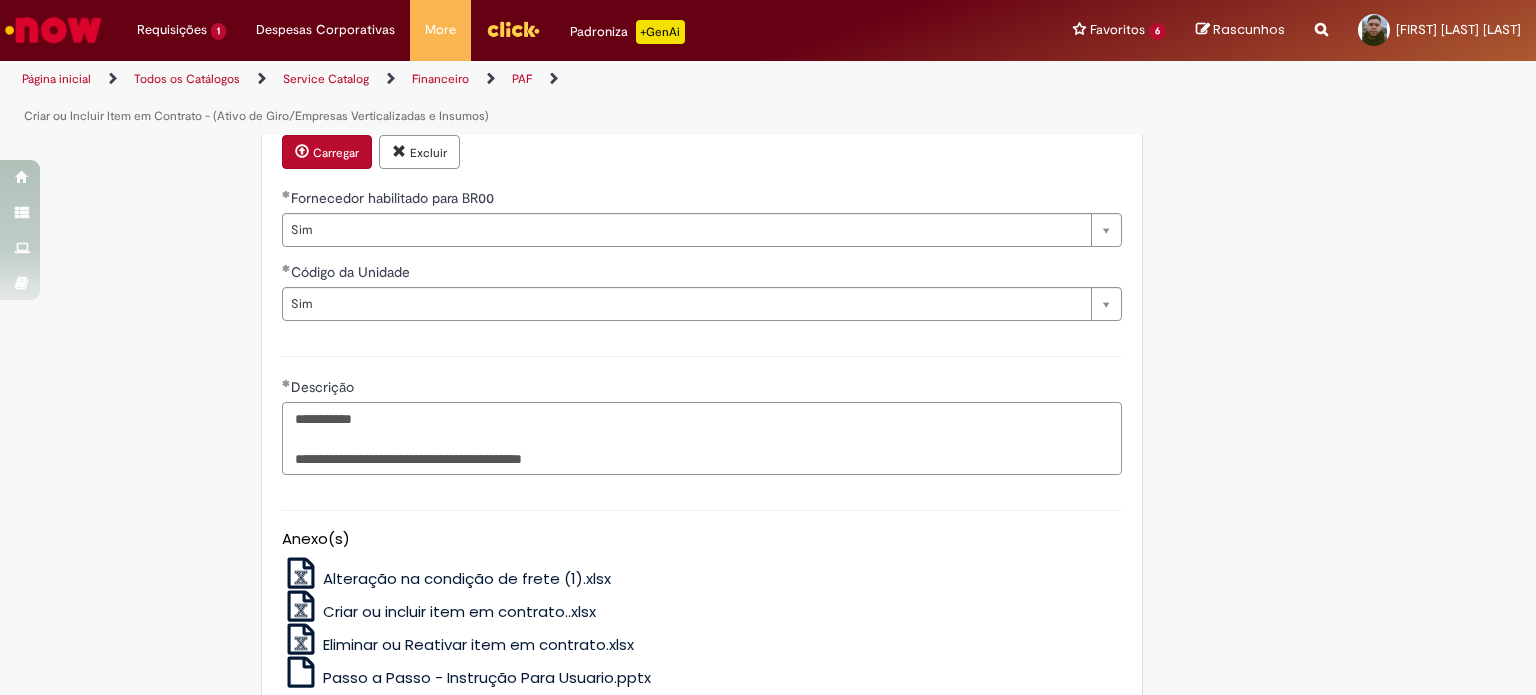 scroll, scrollTop: 1538, scrollLeft: 0, axis: vertical 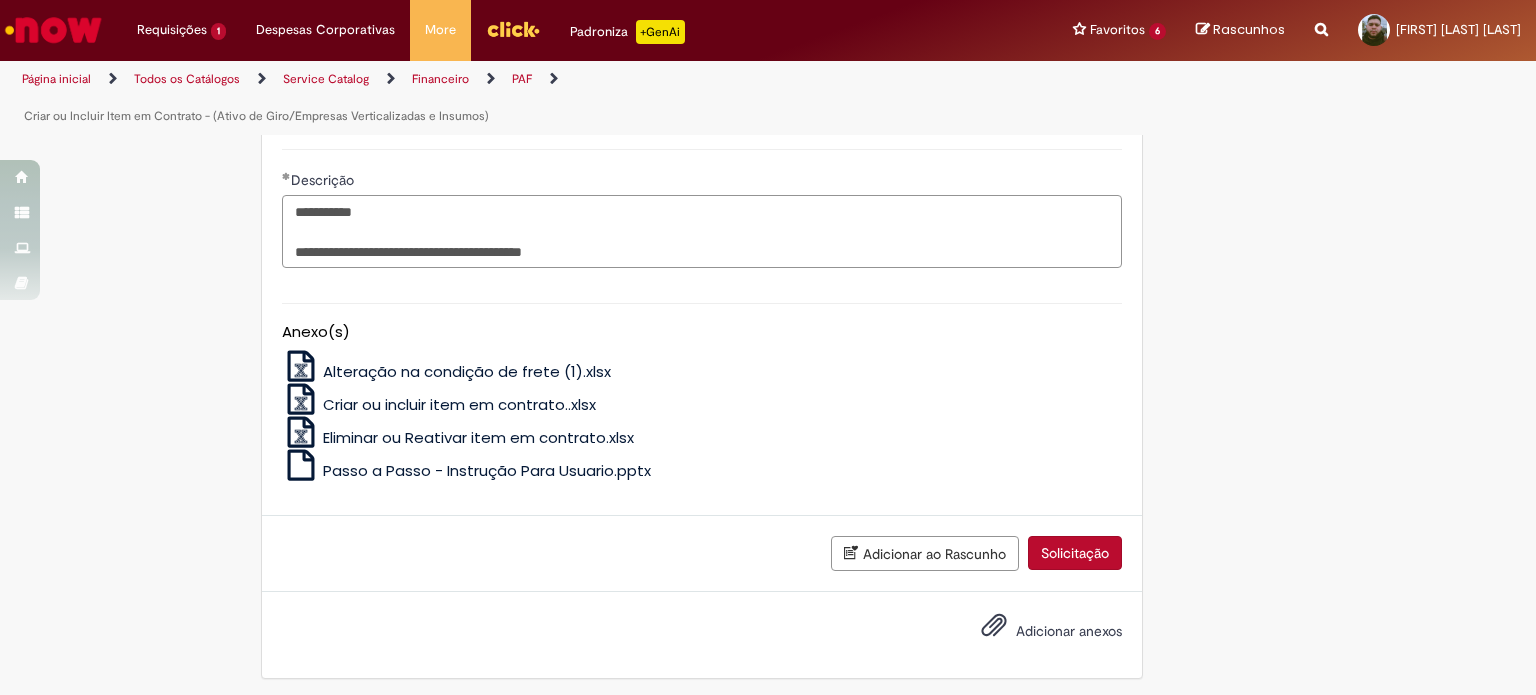 type on "**********" 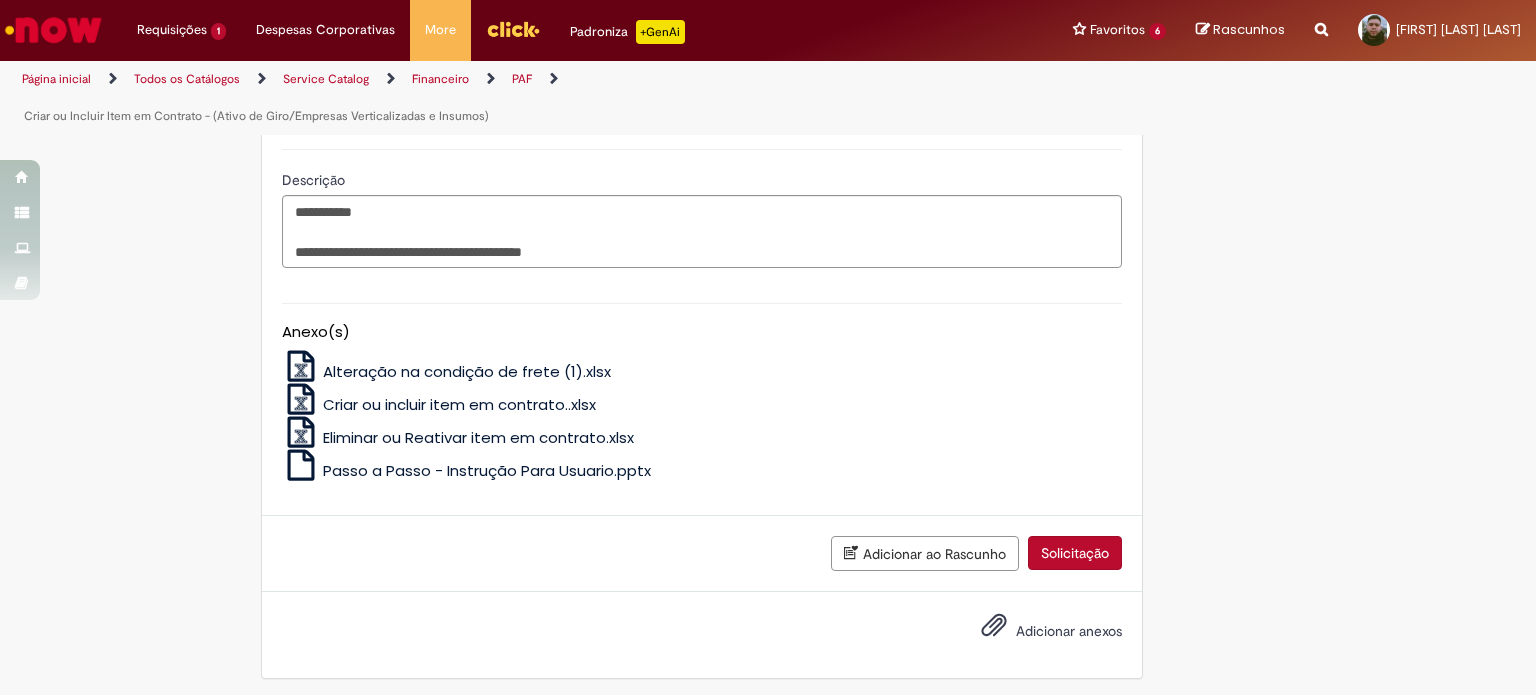 click on "Adicionar anexos" at bounding box center [1069, 631] 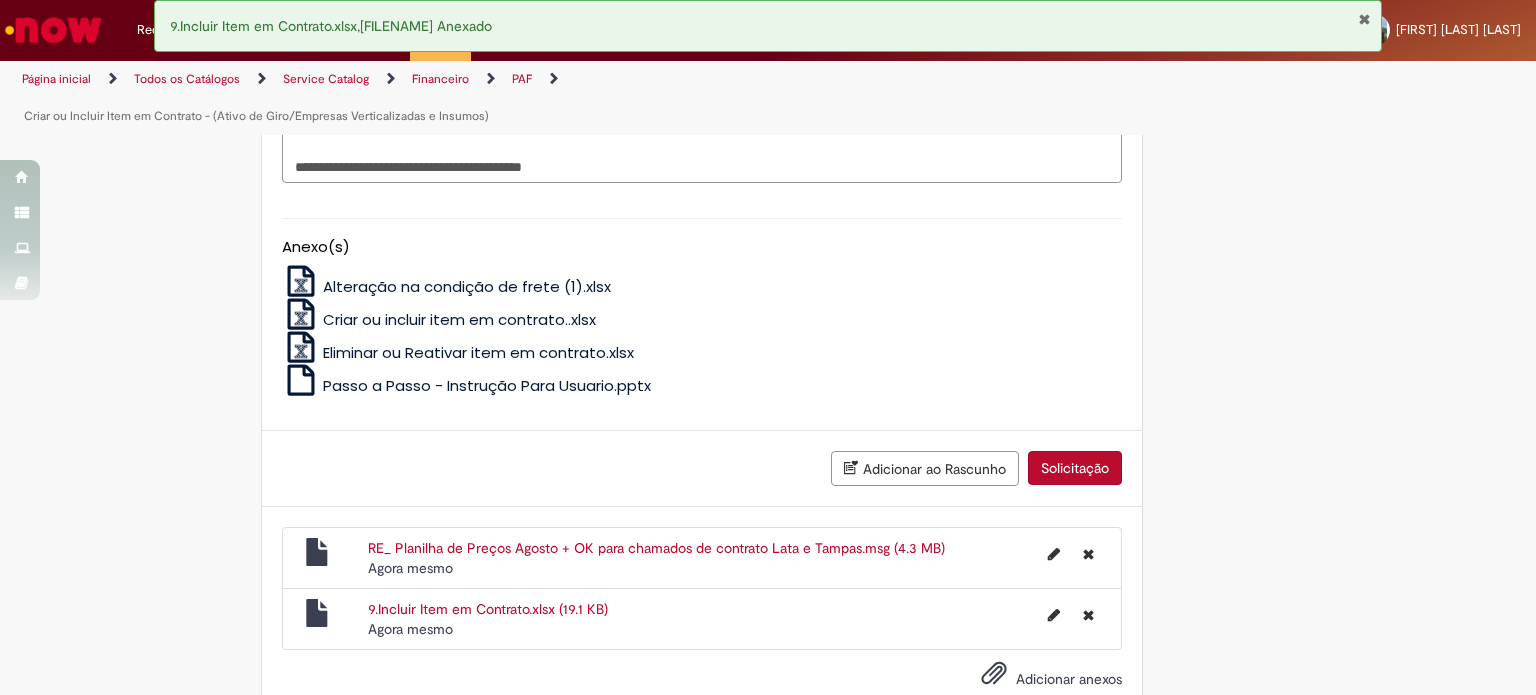 scroll, scrollTop: 1671, scrollLeft: 0, axis: vertical 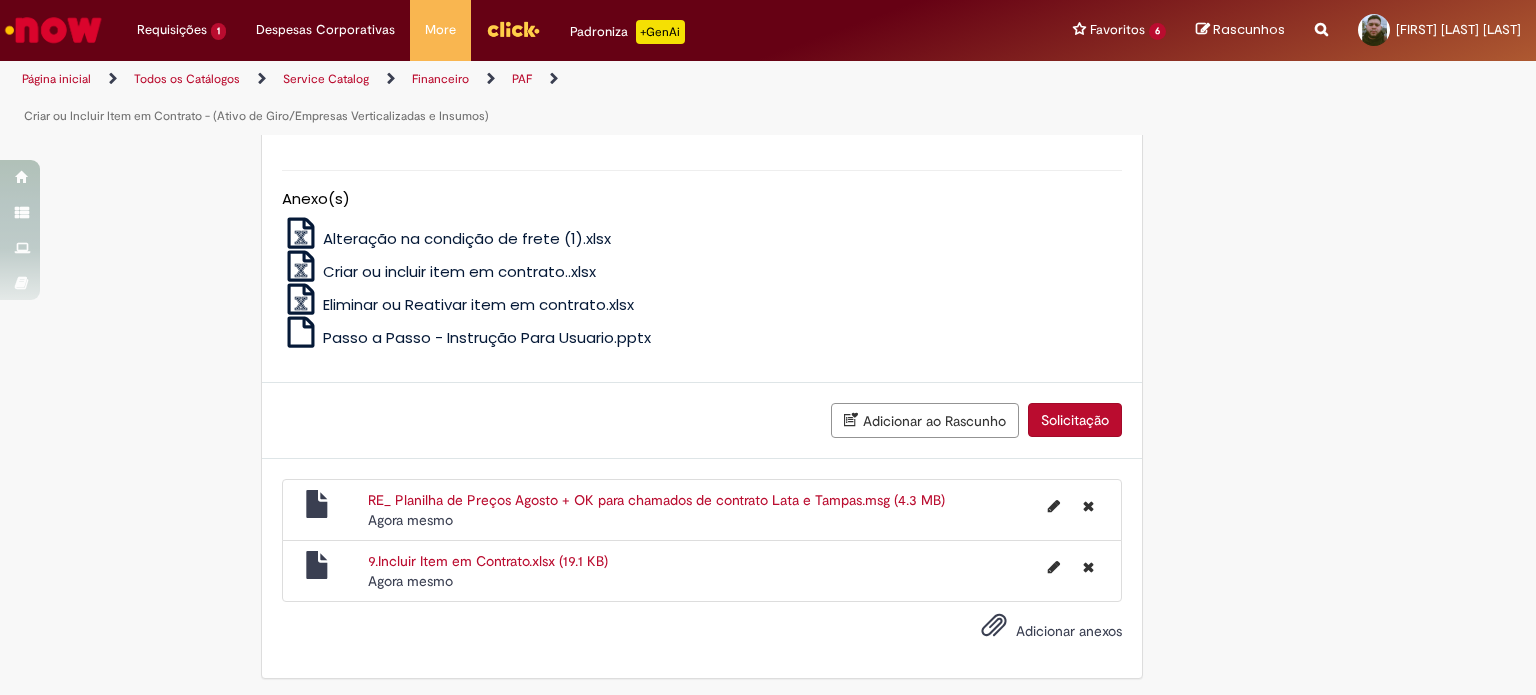 click on "Solicitação" at bounding box center [1075, 420] 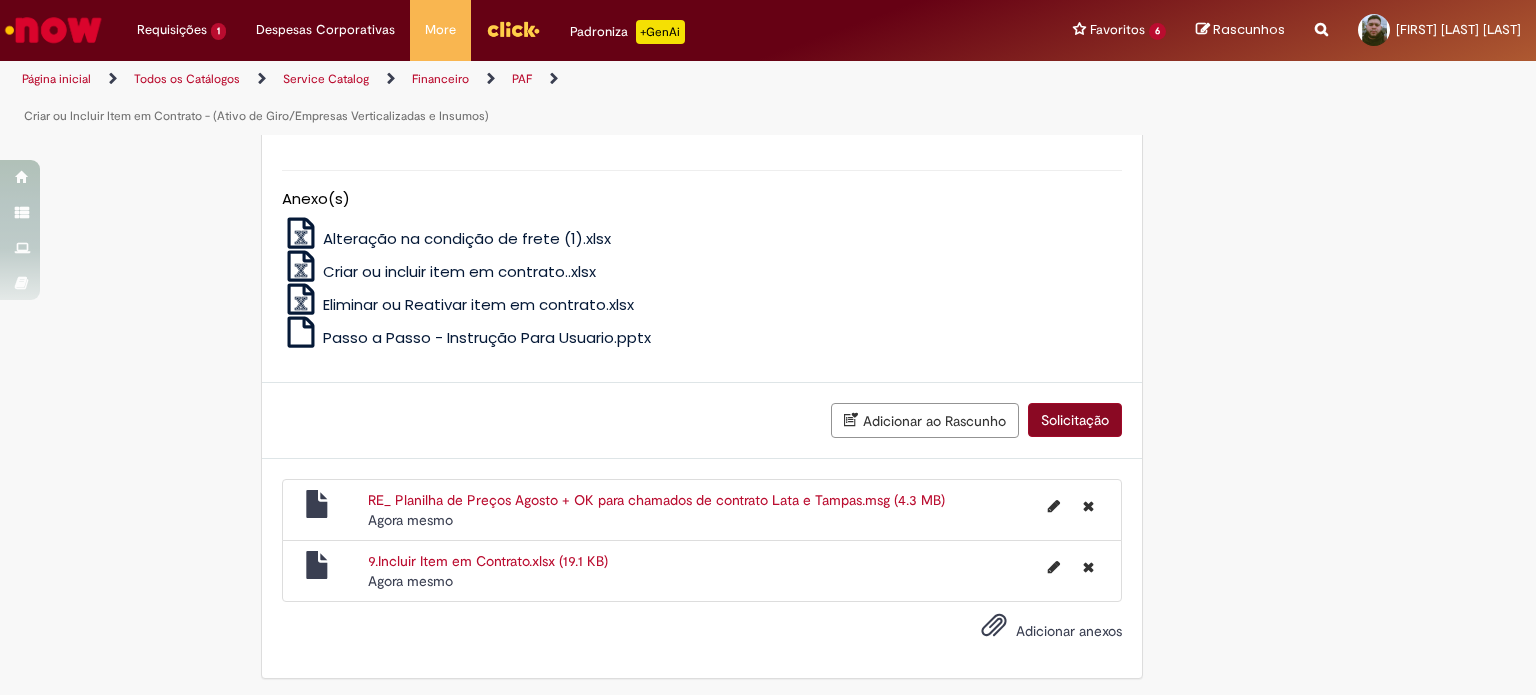 scroll, scrollTop: 1625, scrollLeft: 0, axis: vertical 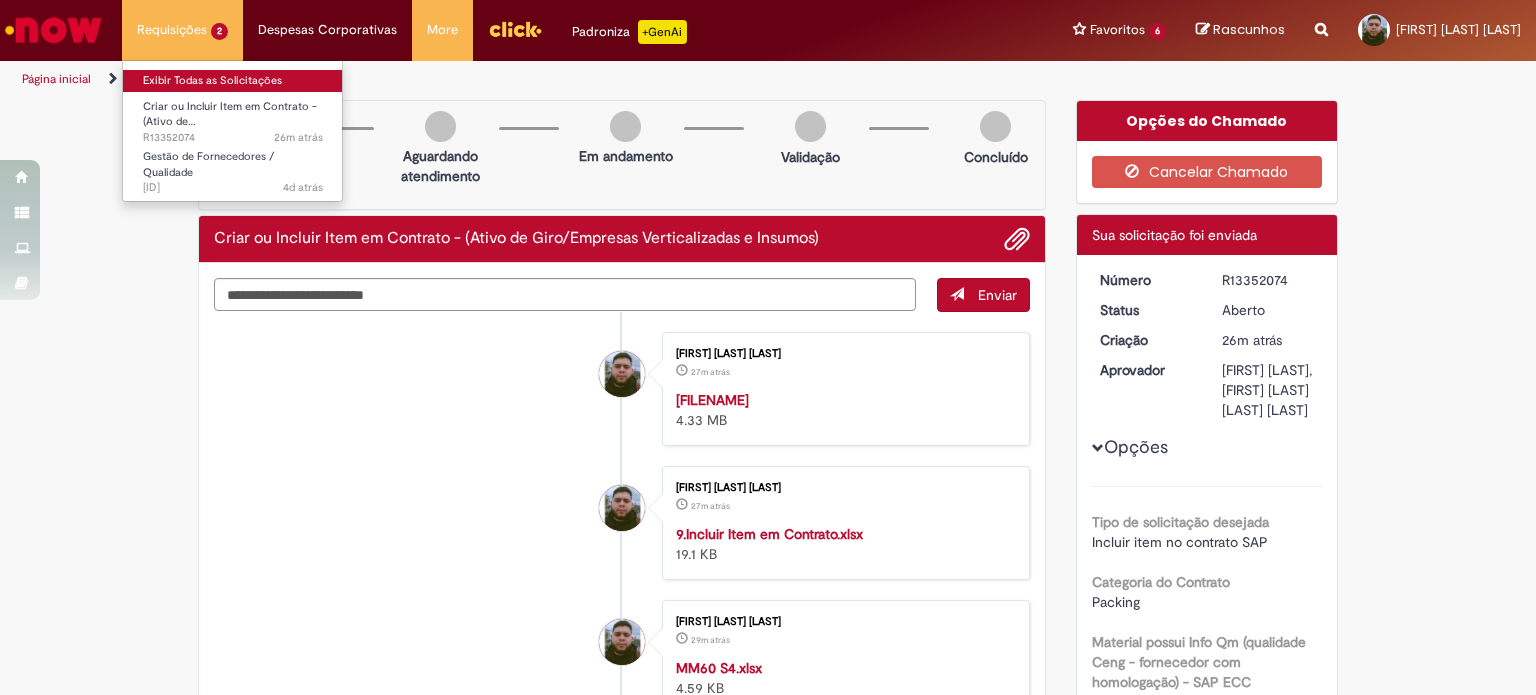 click on "Exibir Todas as Solicitações" at bounding box center (233, 81) 